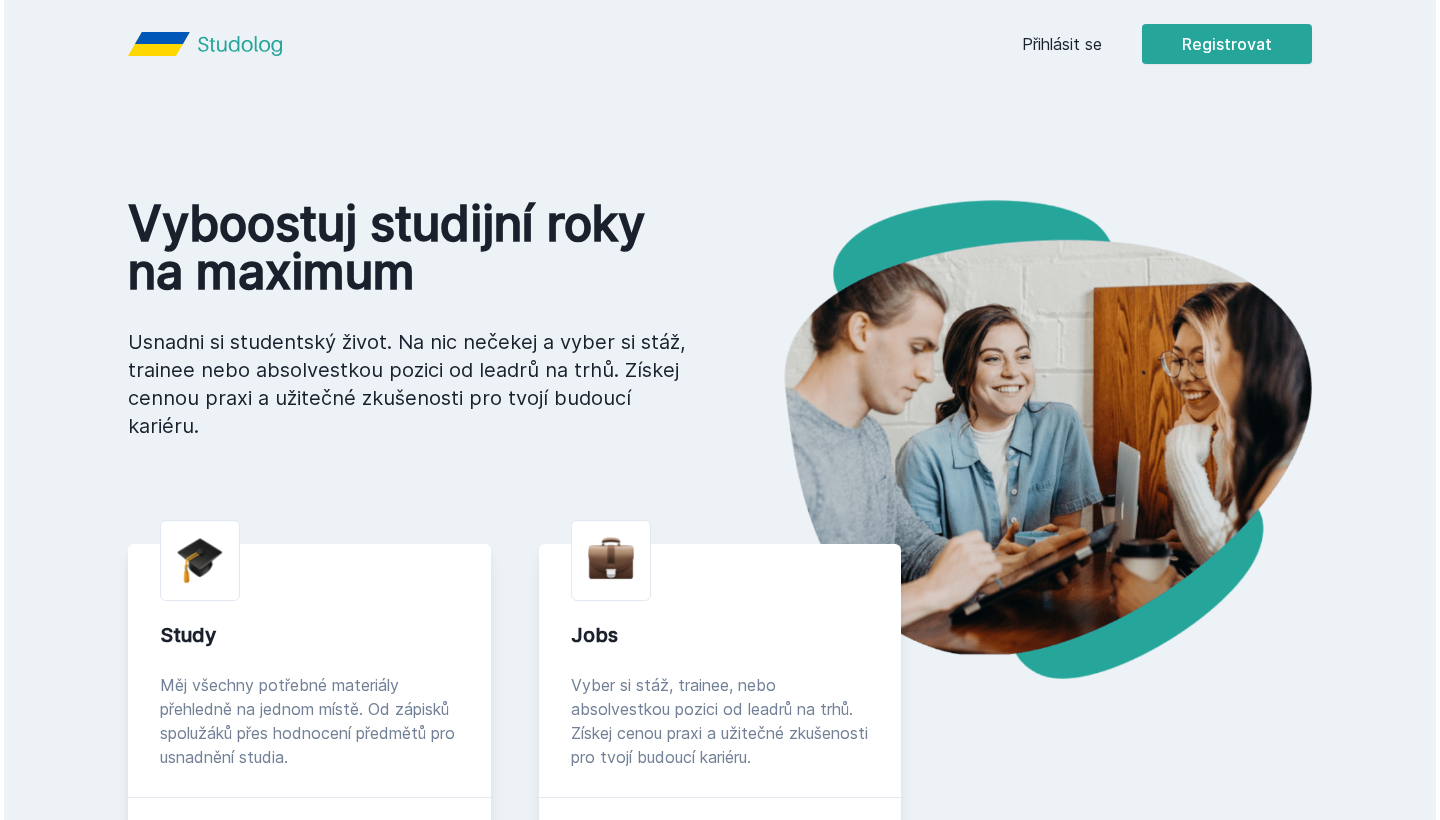 scroll, scrollTop: 0, scrollLeft: 0, axis: both 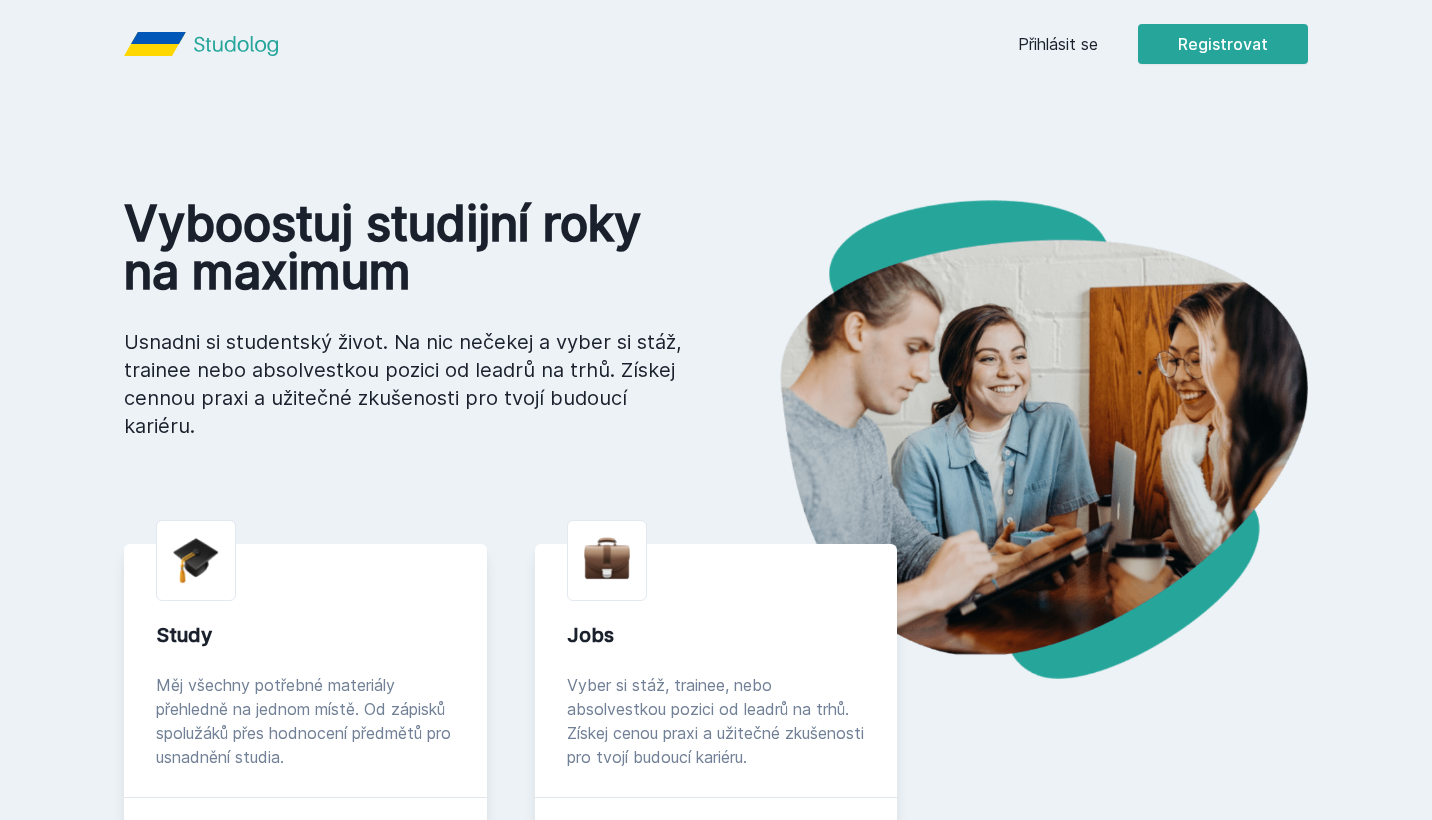 click on "Přihlásit se" at bounding box center (1058, 44) 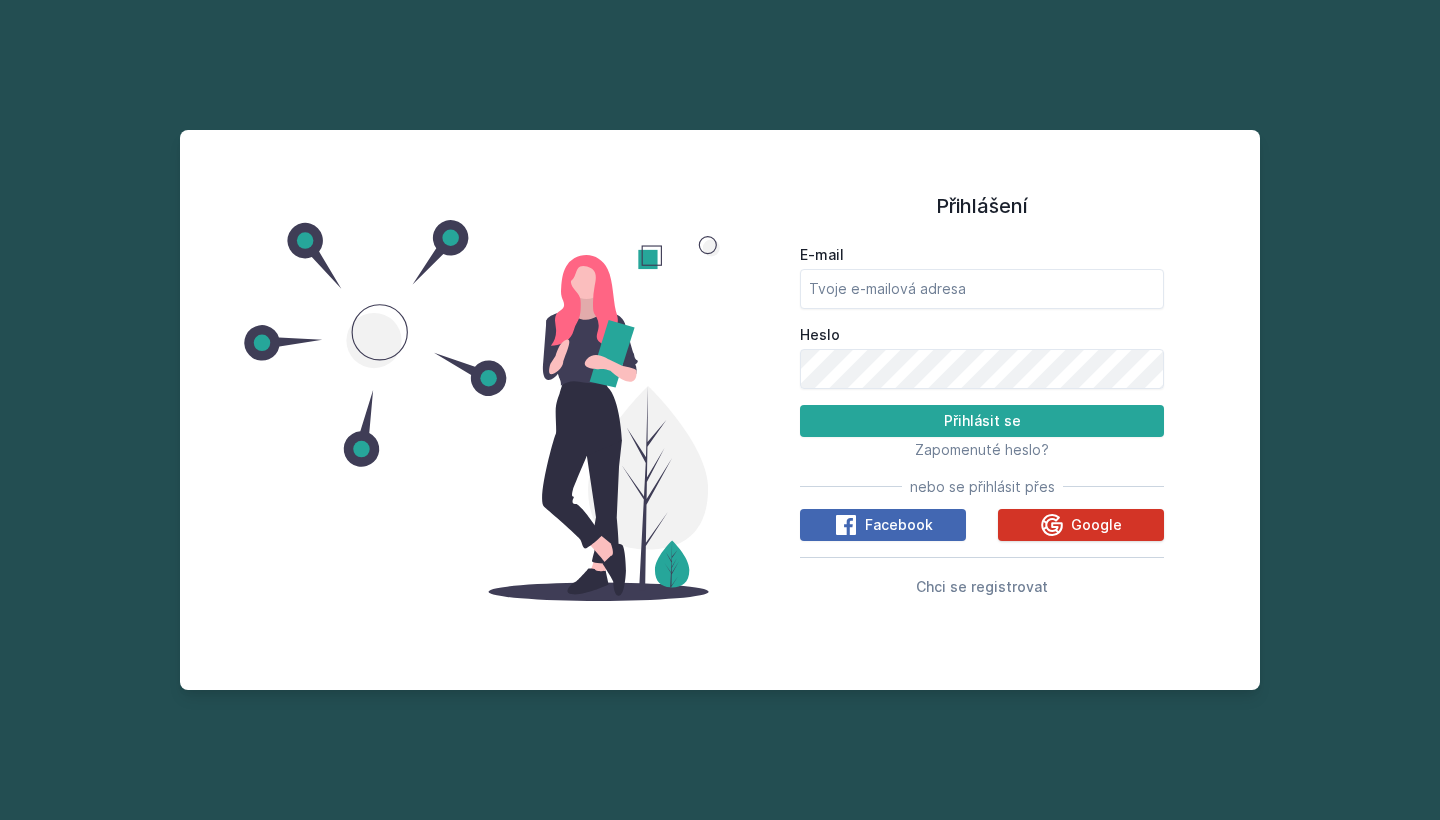 click on "Google" at bounding box center [1081, 525] 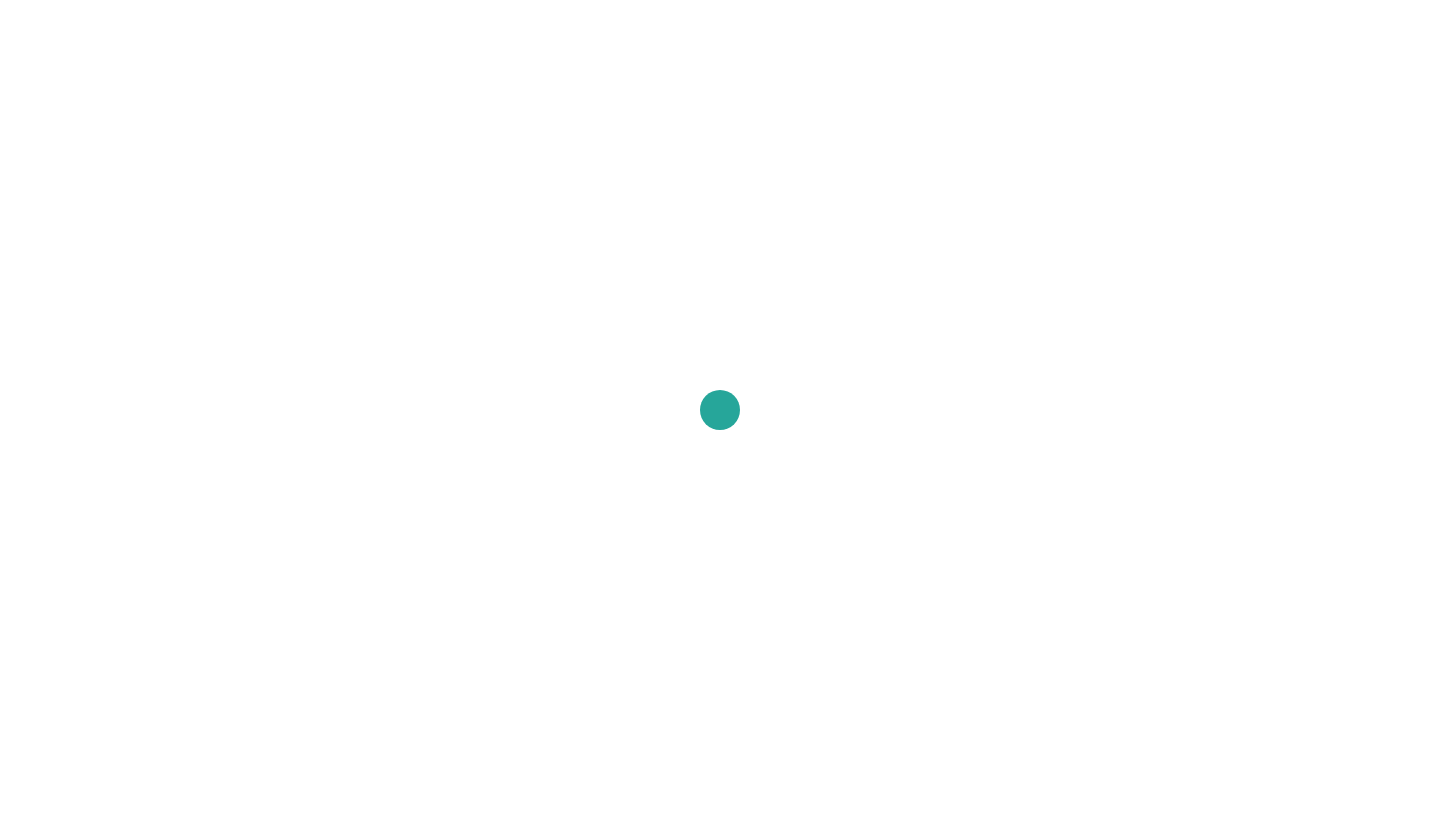 scroll, scrollTop: 0, scrollLeft: 0, axis: both 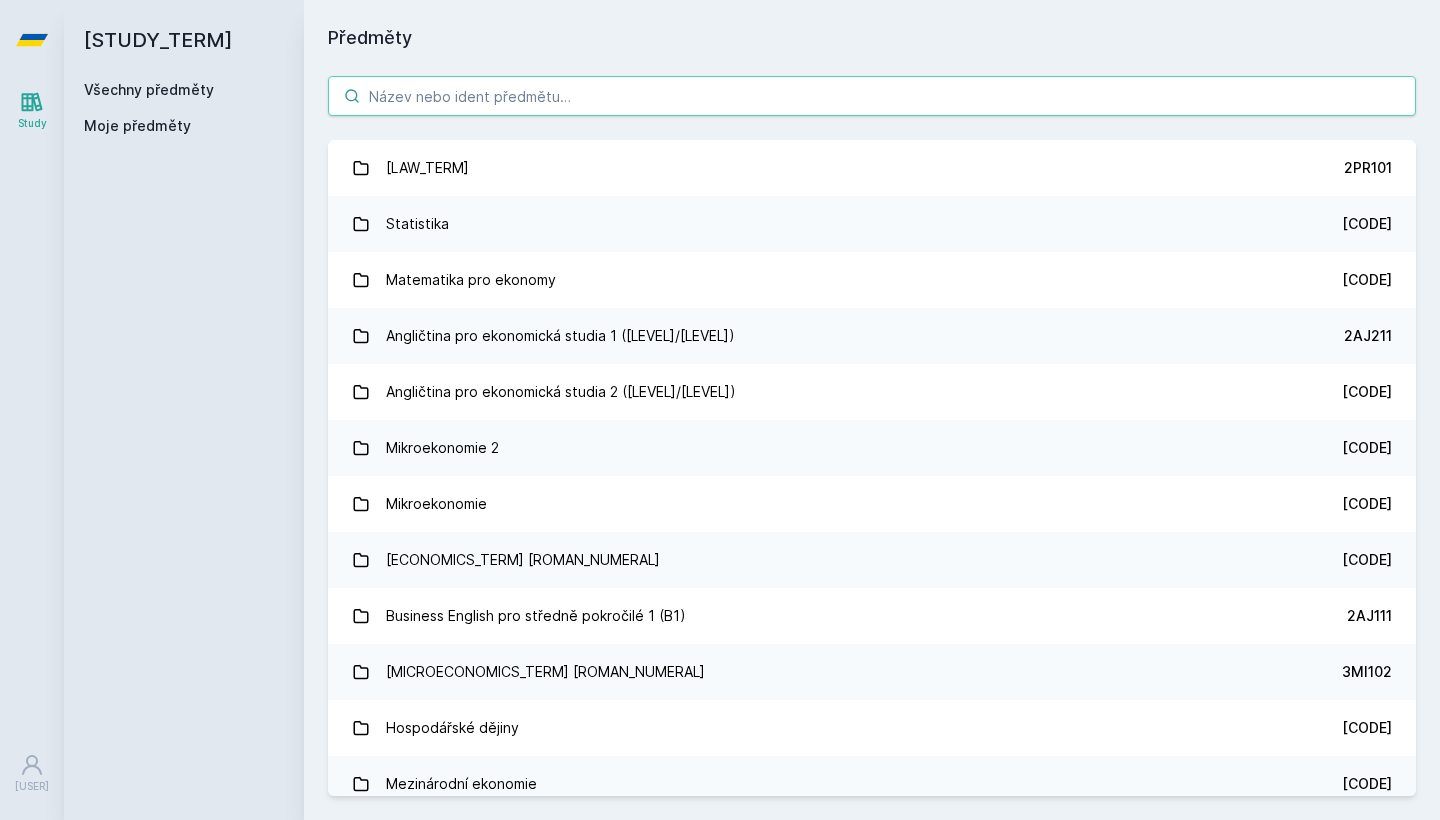 click at bounding box center (872, 96) 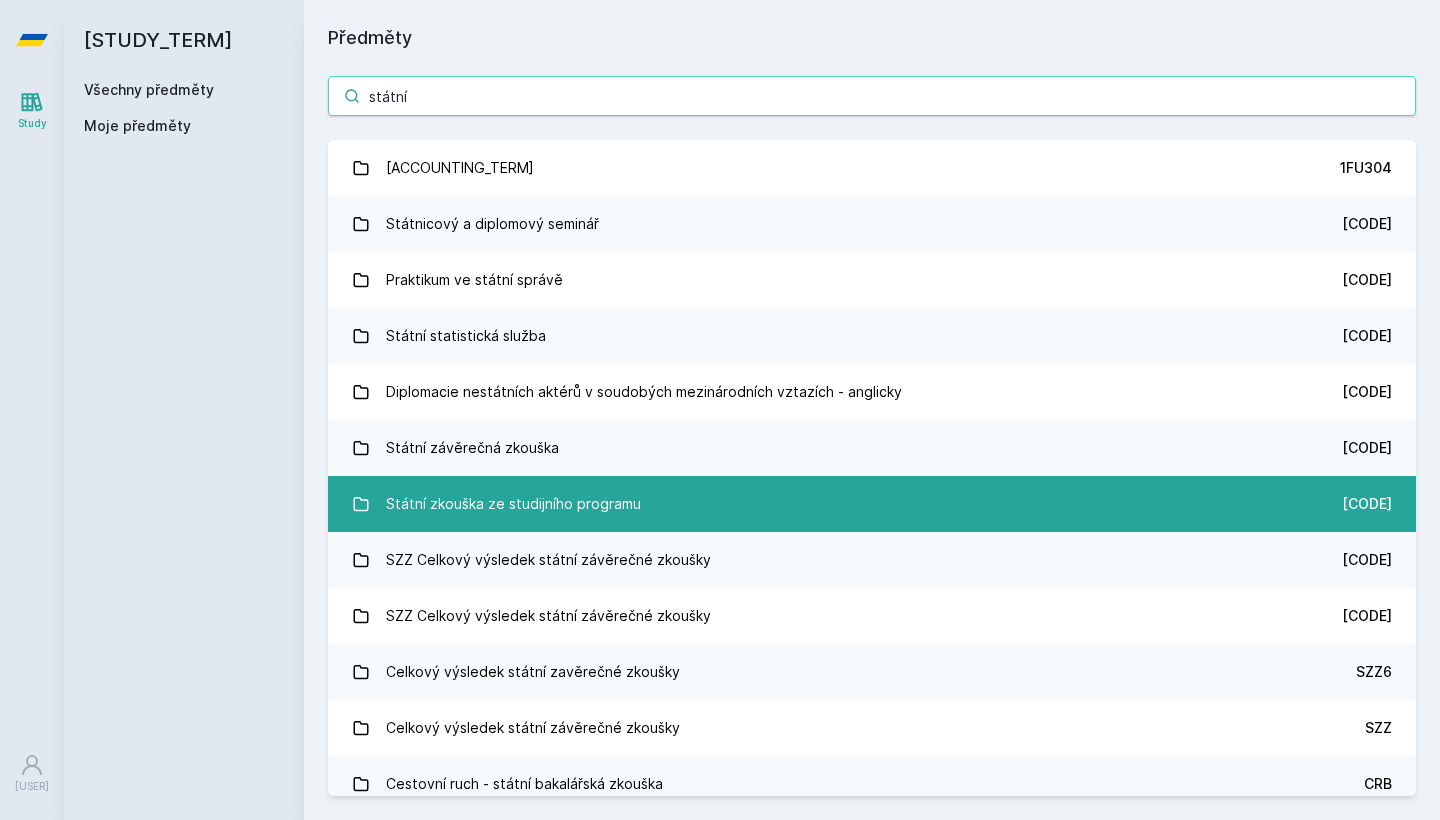 scroll, scrollTop: 0, scrollLeft: 0, axis: both 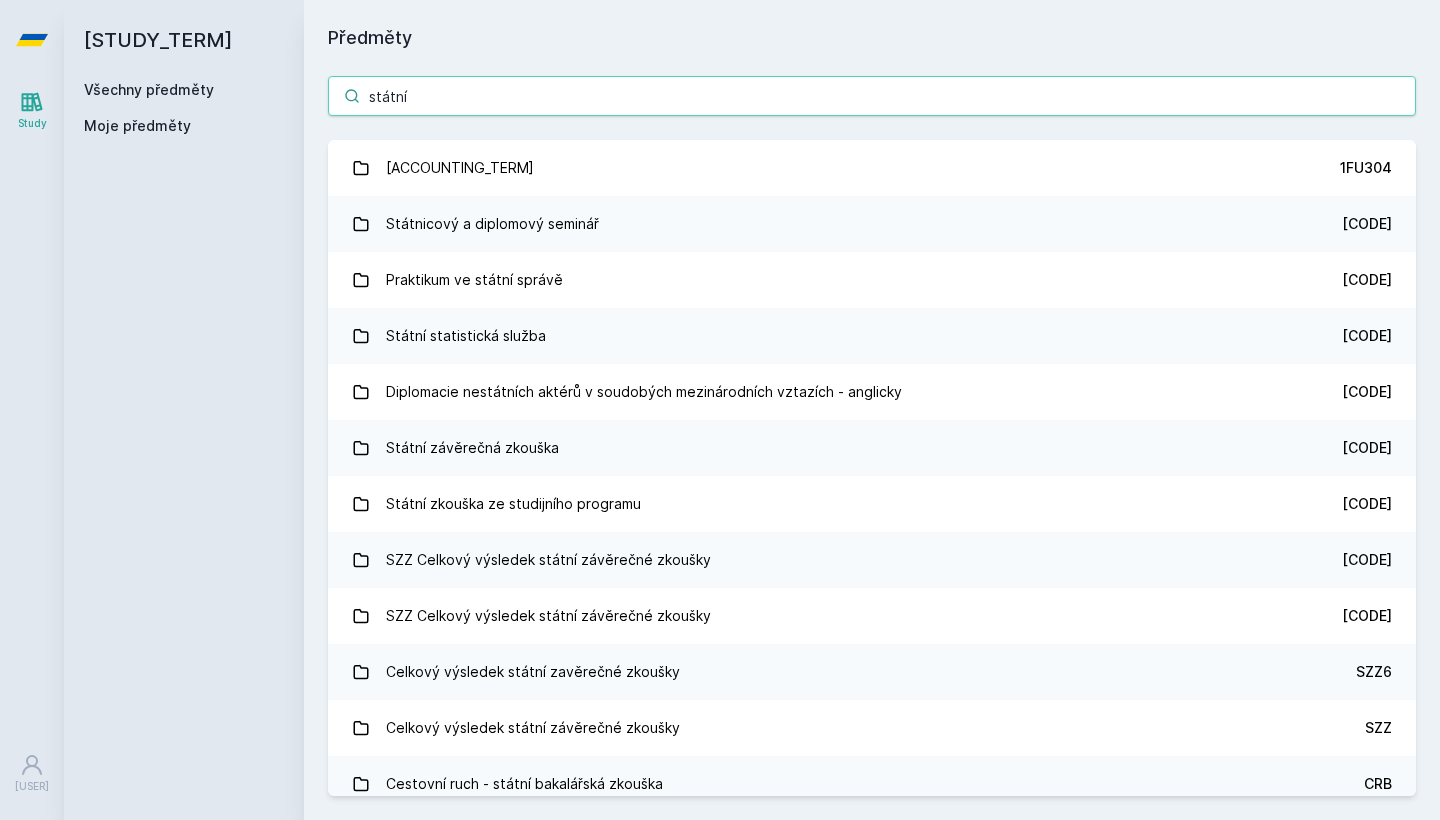 drag, startPoint x: 433, startPoint y: 111, endPoint x: 277, endPoint y: 107, distance: 156.05127 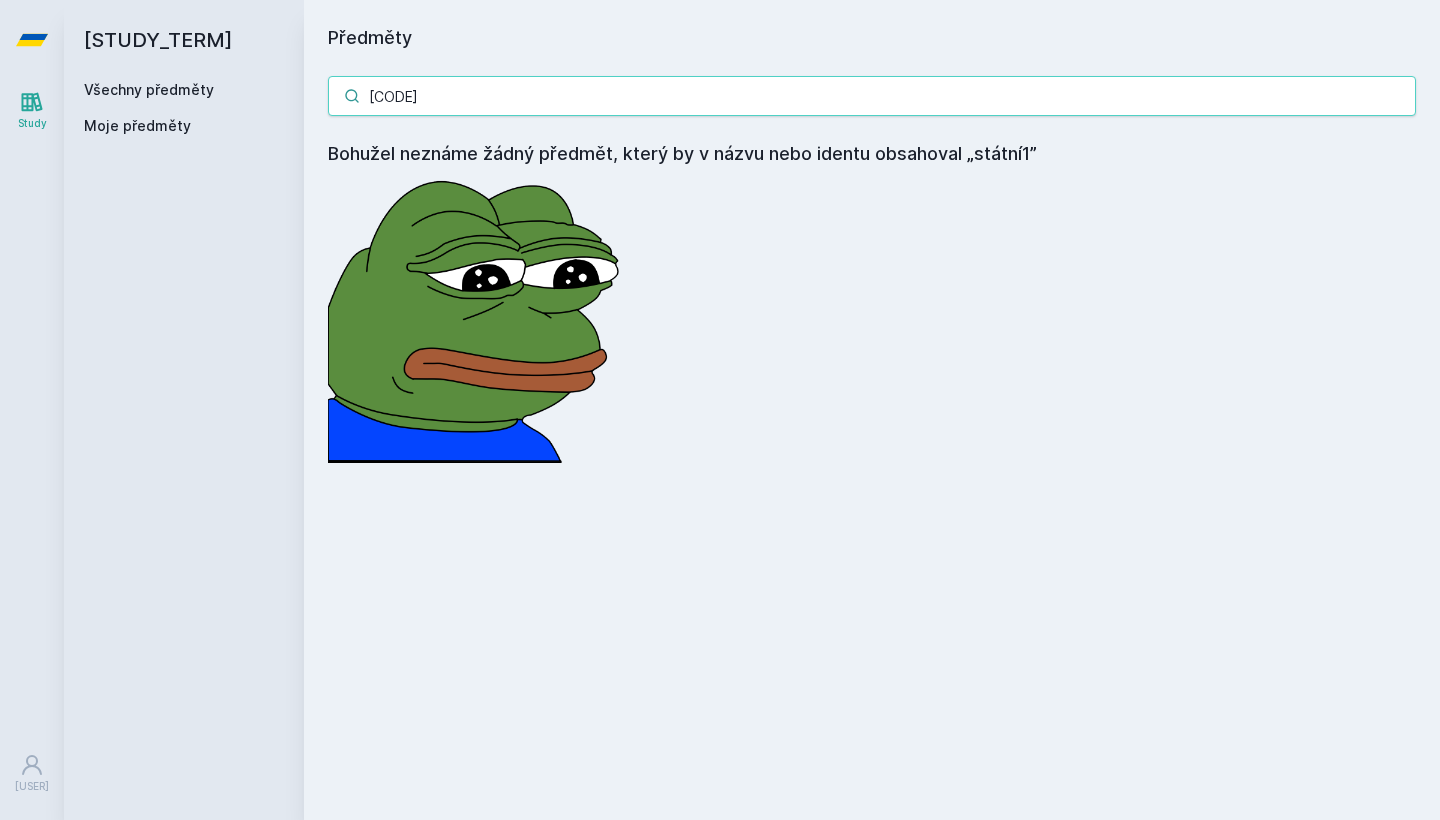 type on "s" 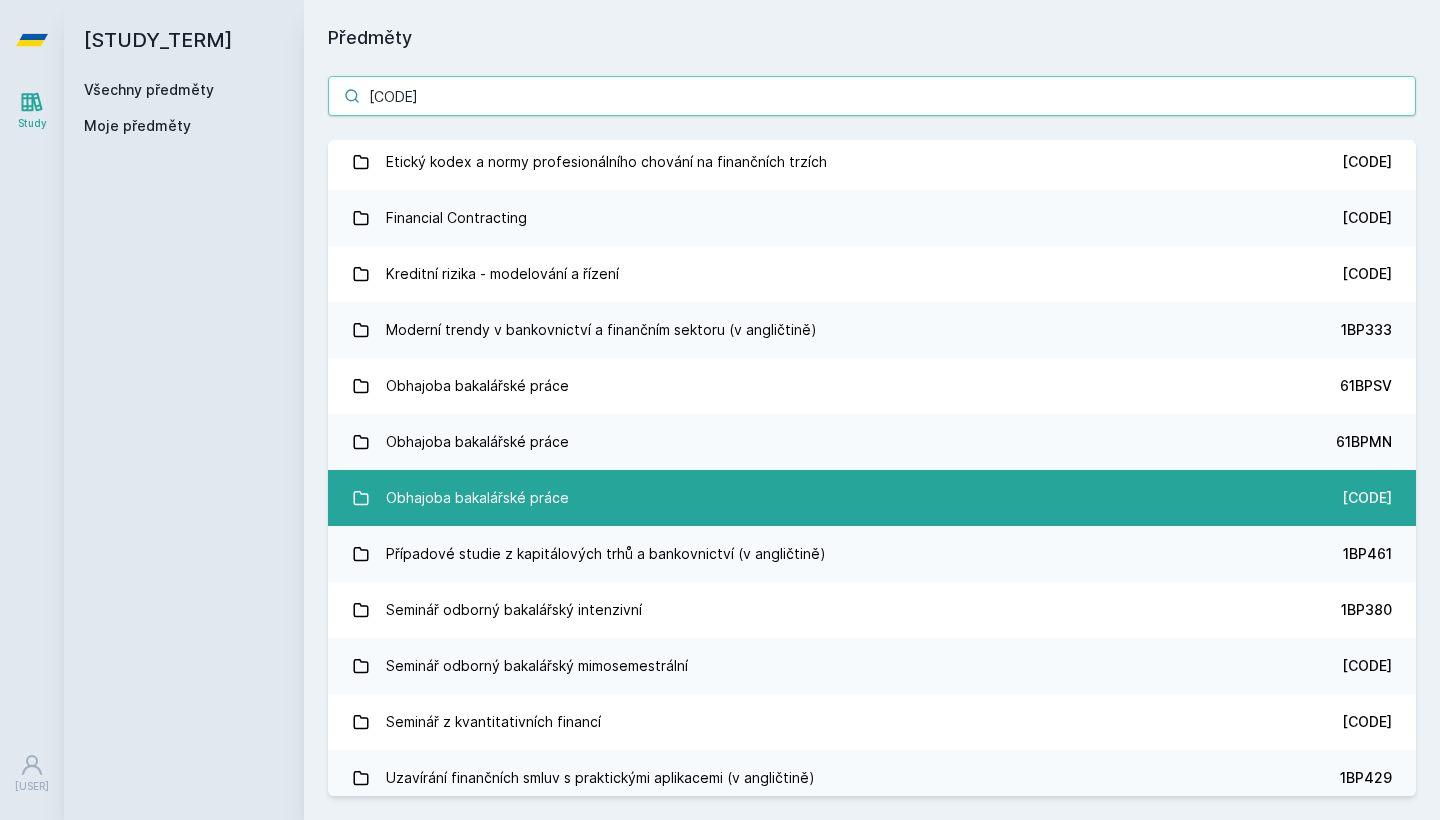 scroll, scrollTop: 3262, scrollLeft: 0, axis: vertical 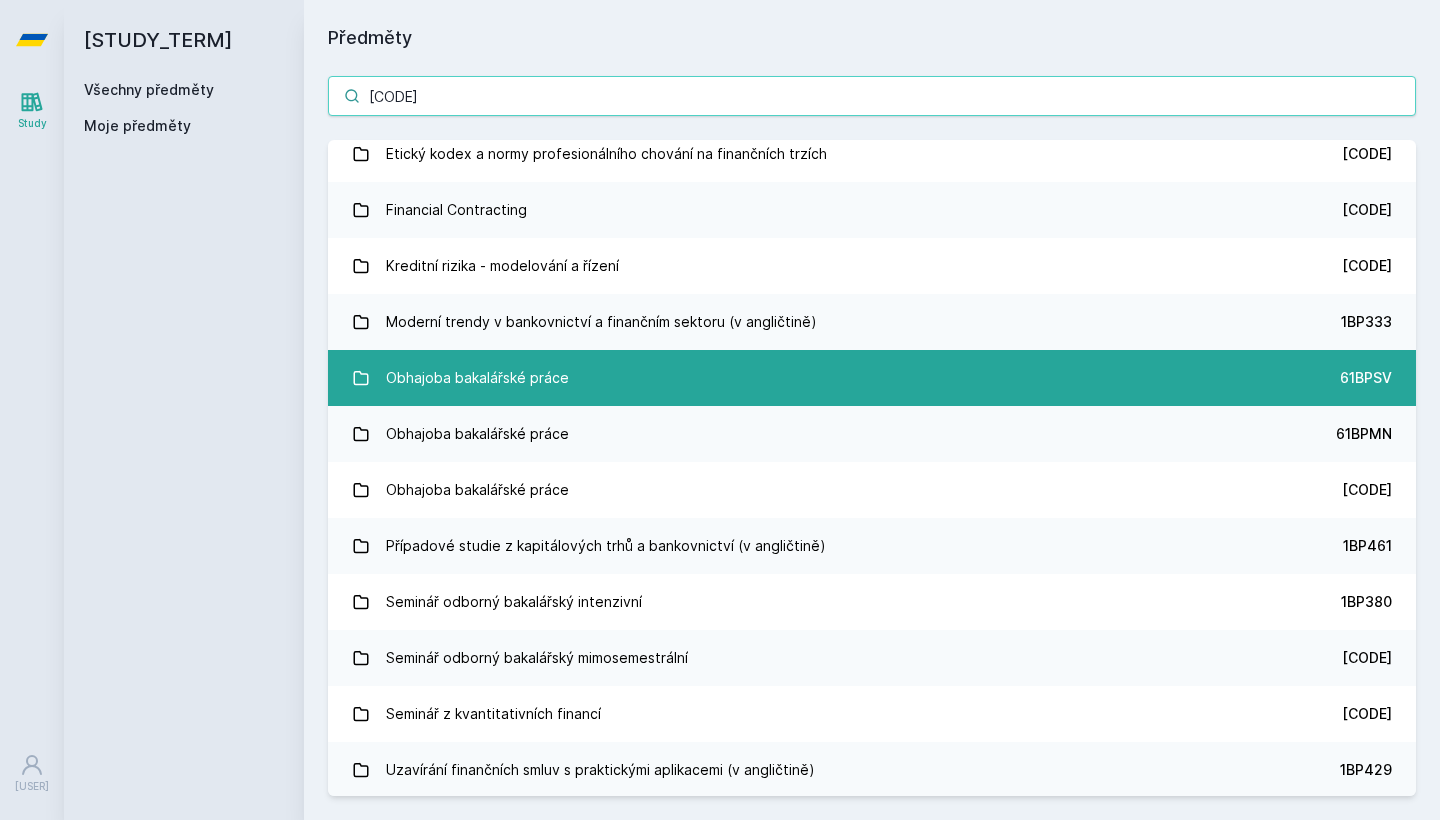 type on "[CODE]" 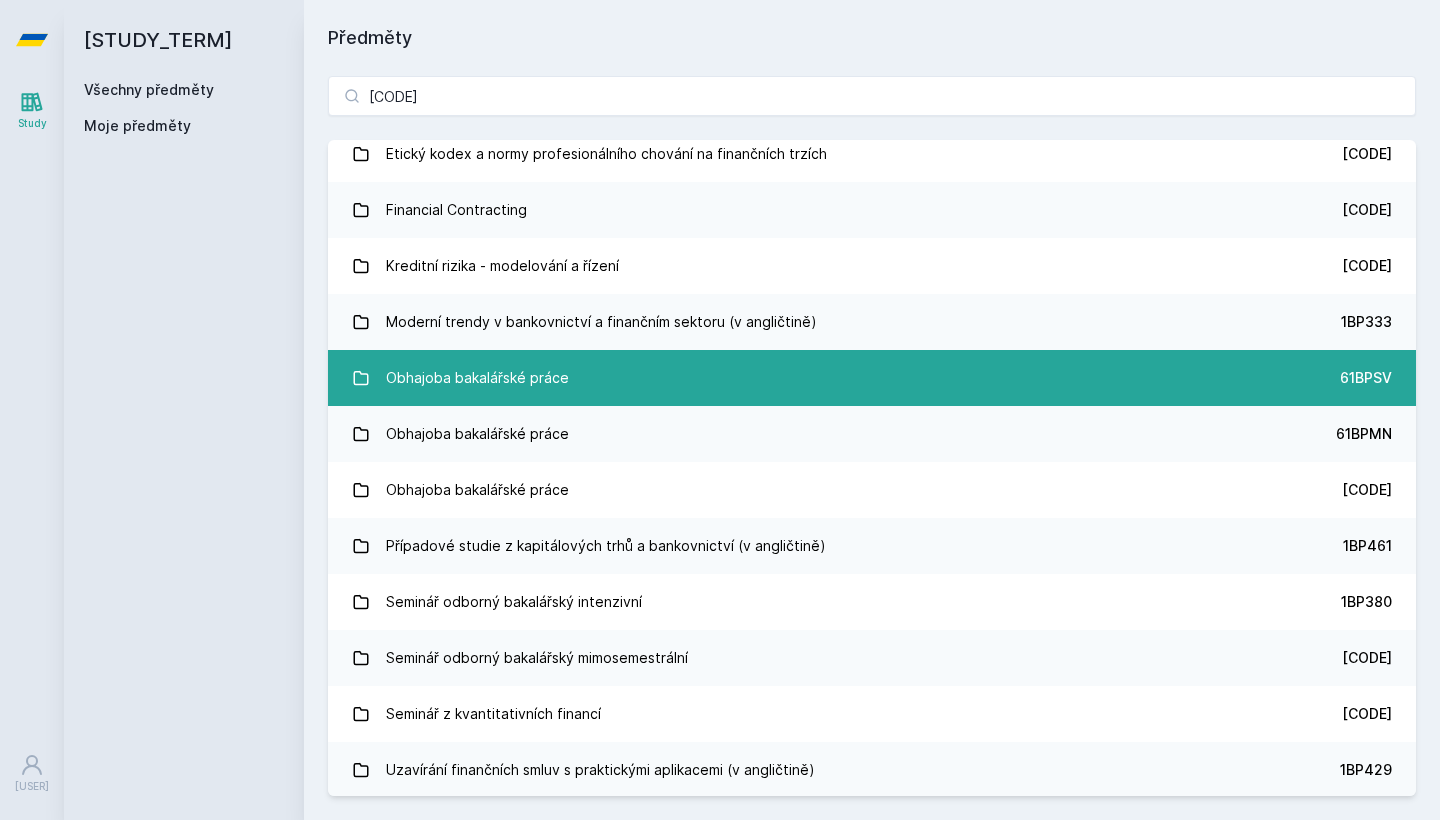 click on "Obhajoba bakalářské práce [CODE]" at bounding box center [872, 378] 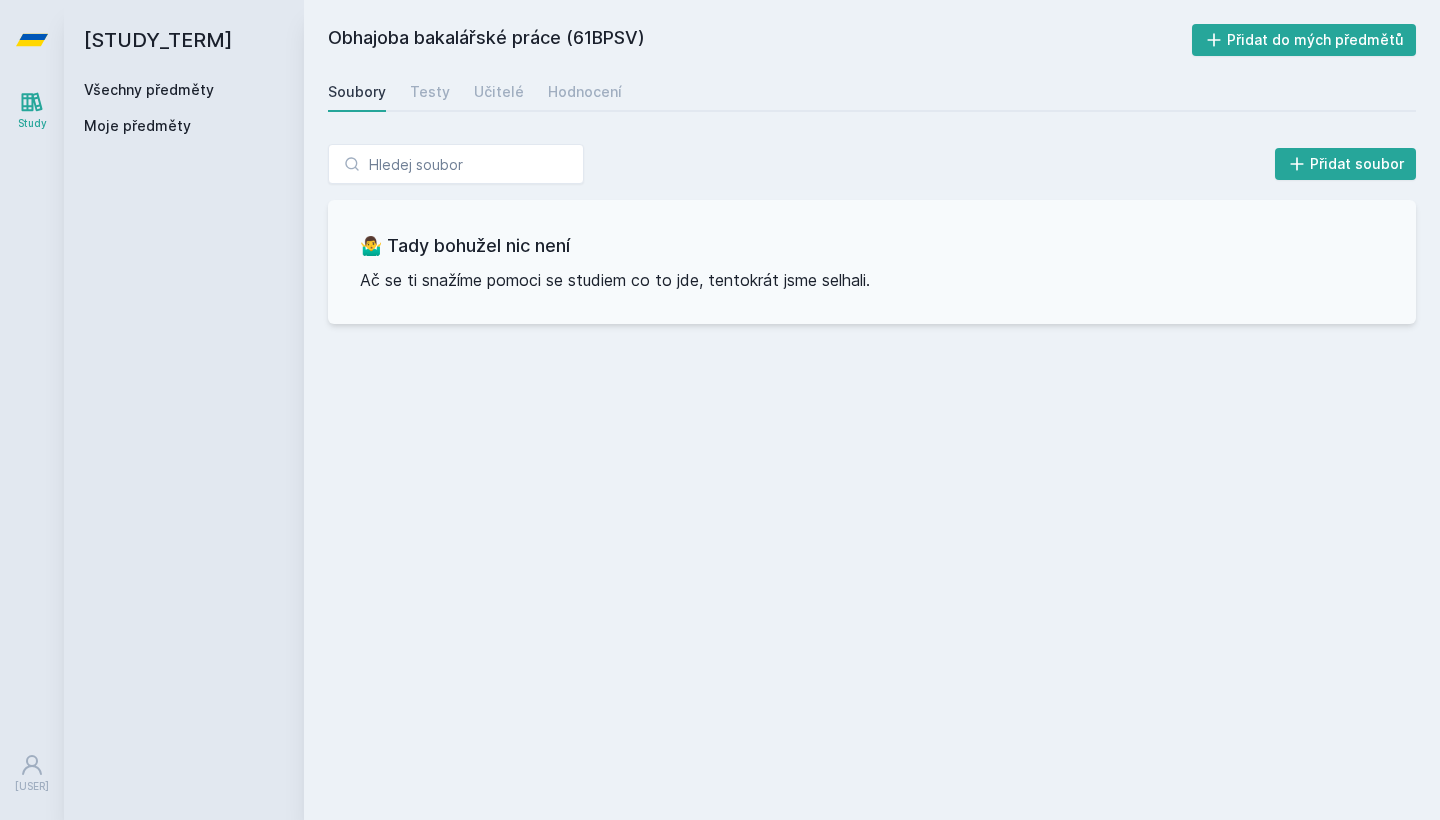 scroll, scrollTop: 0, scrollLeft: 0, axis: both 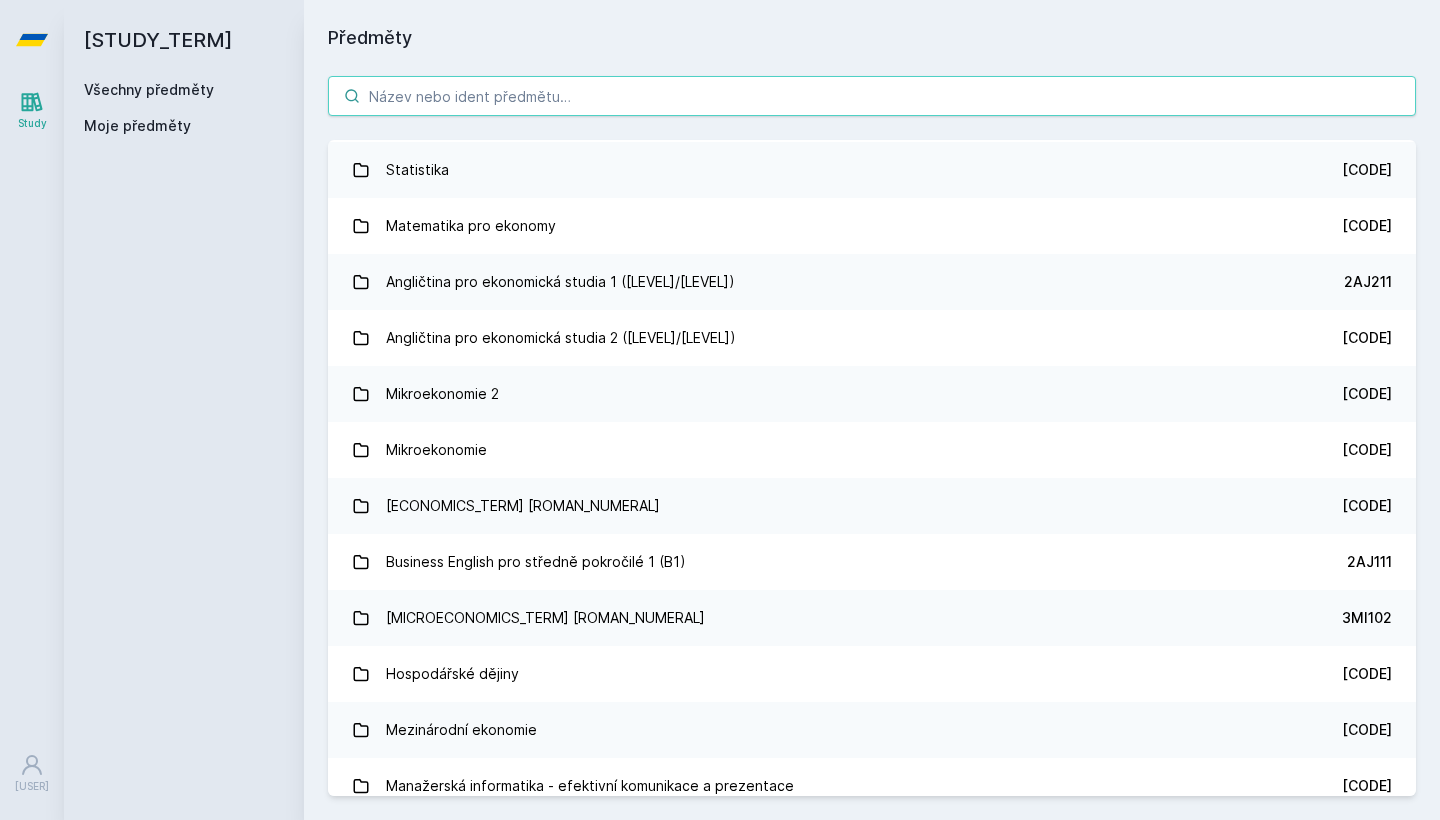 click at bounding box center [872, 96] 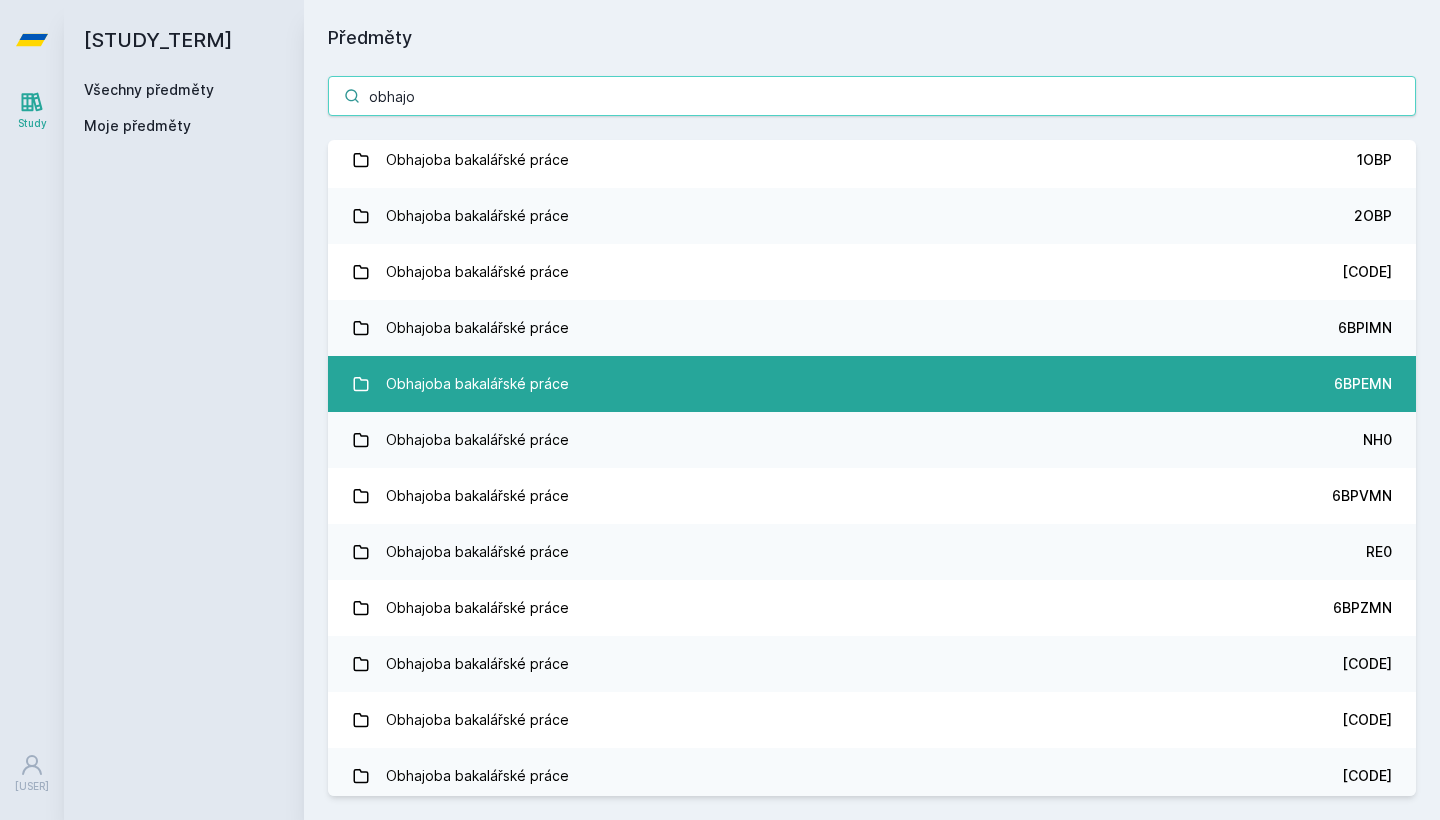 scroll, scrollTop: 1089, scrollLeft: 0, axis: vertical 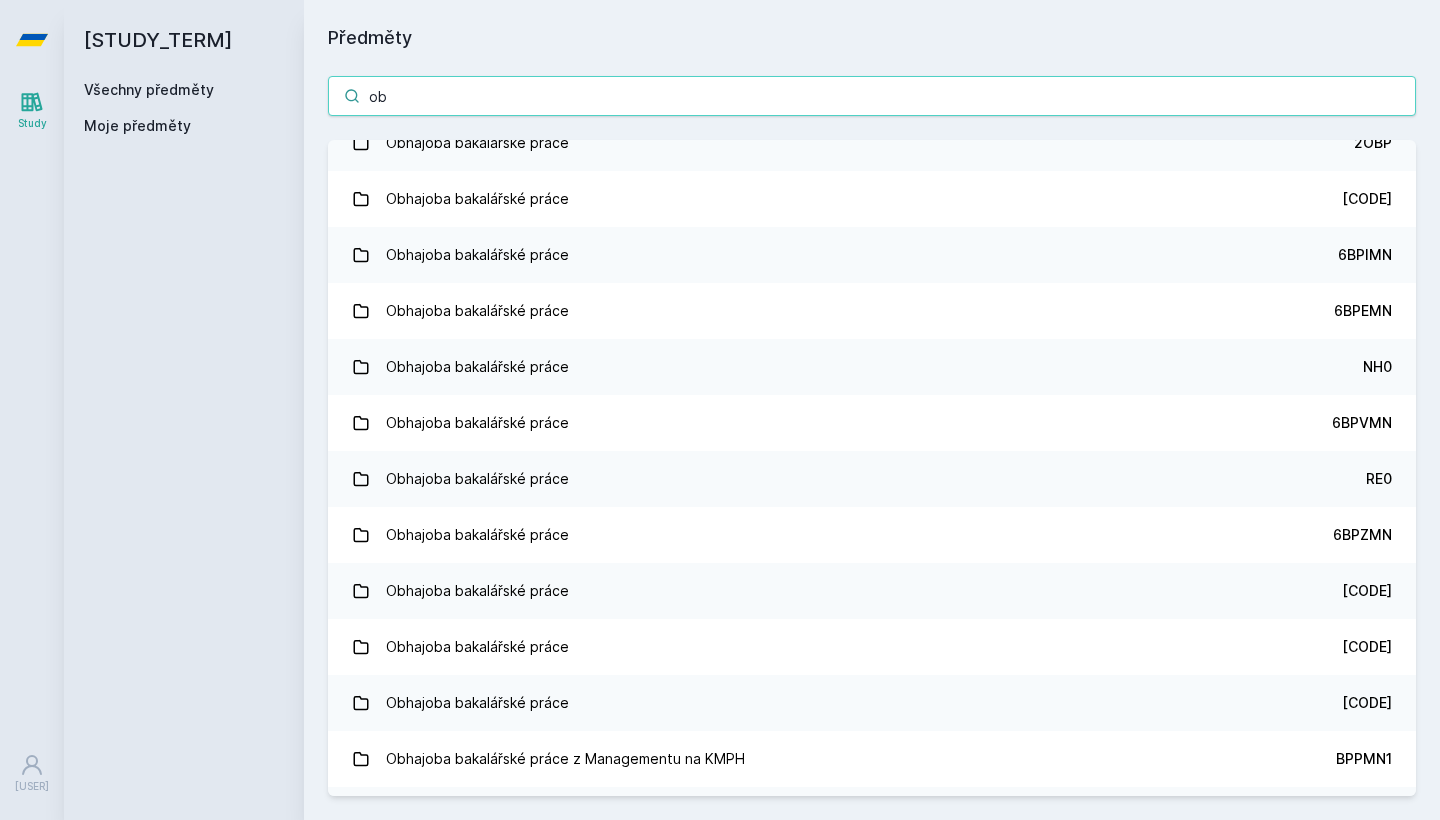 type on "o" 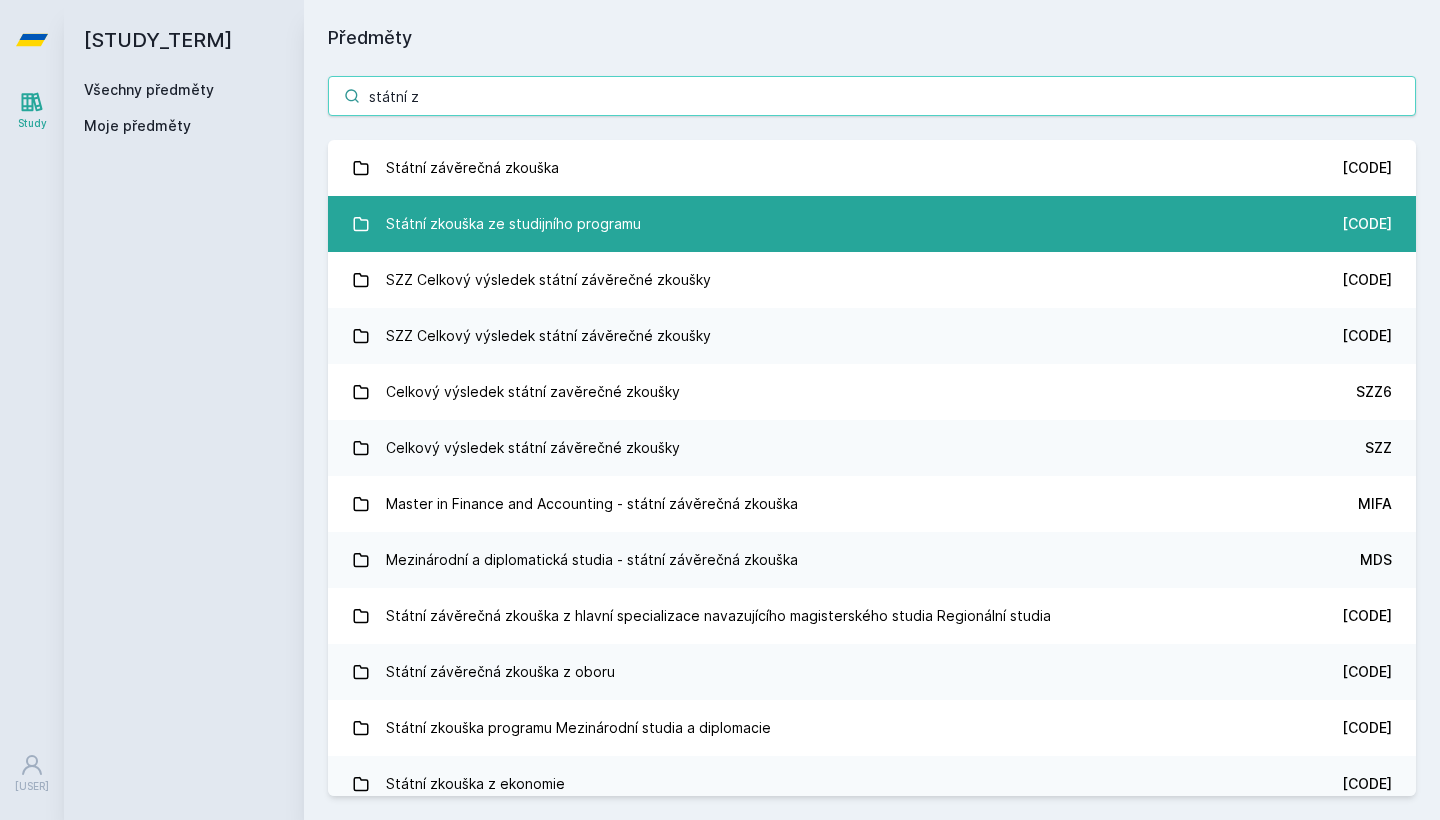 scroll, scrollTop: 0, scrollLeft: 0, axis: both 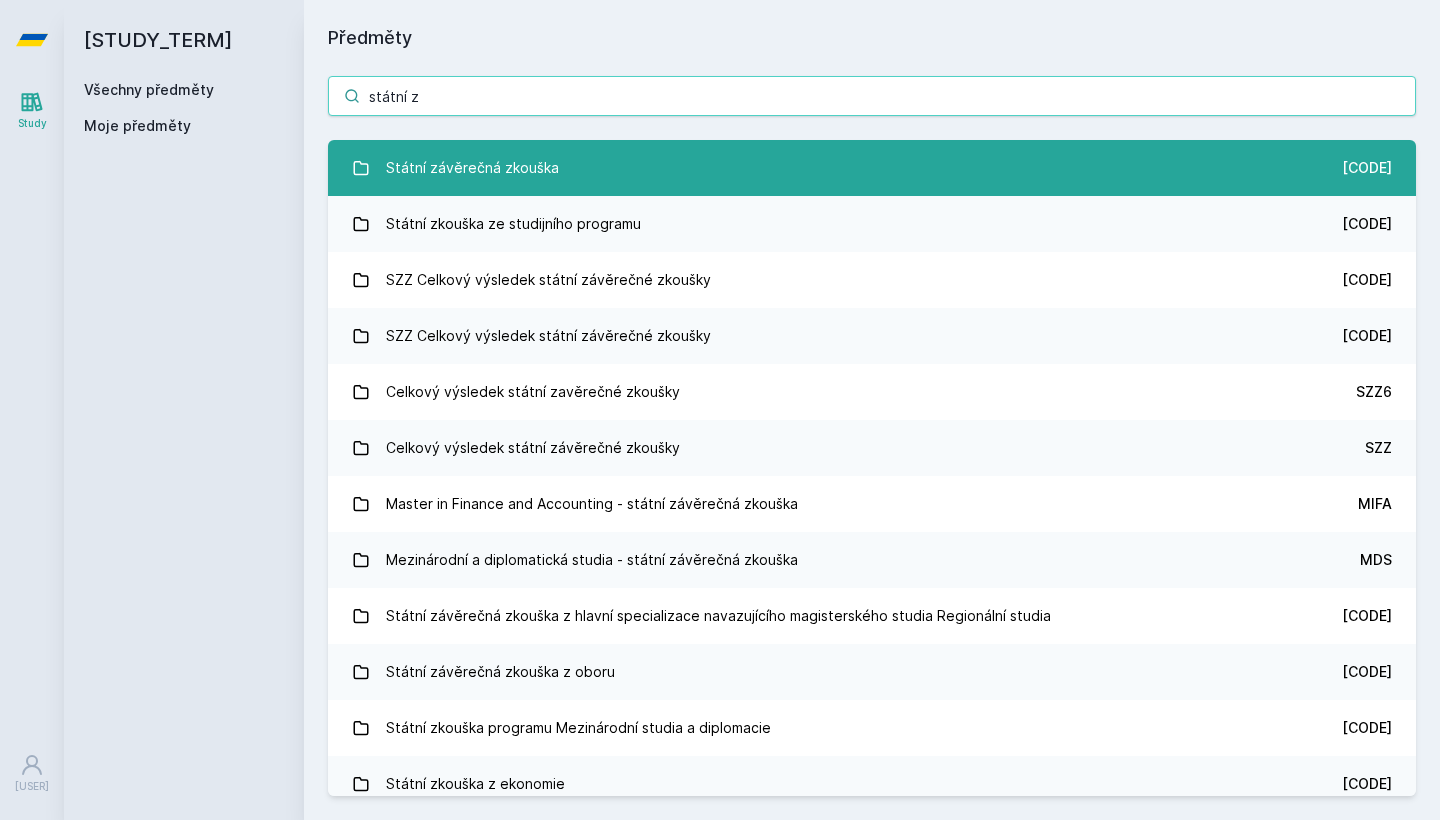 type on "státní z" 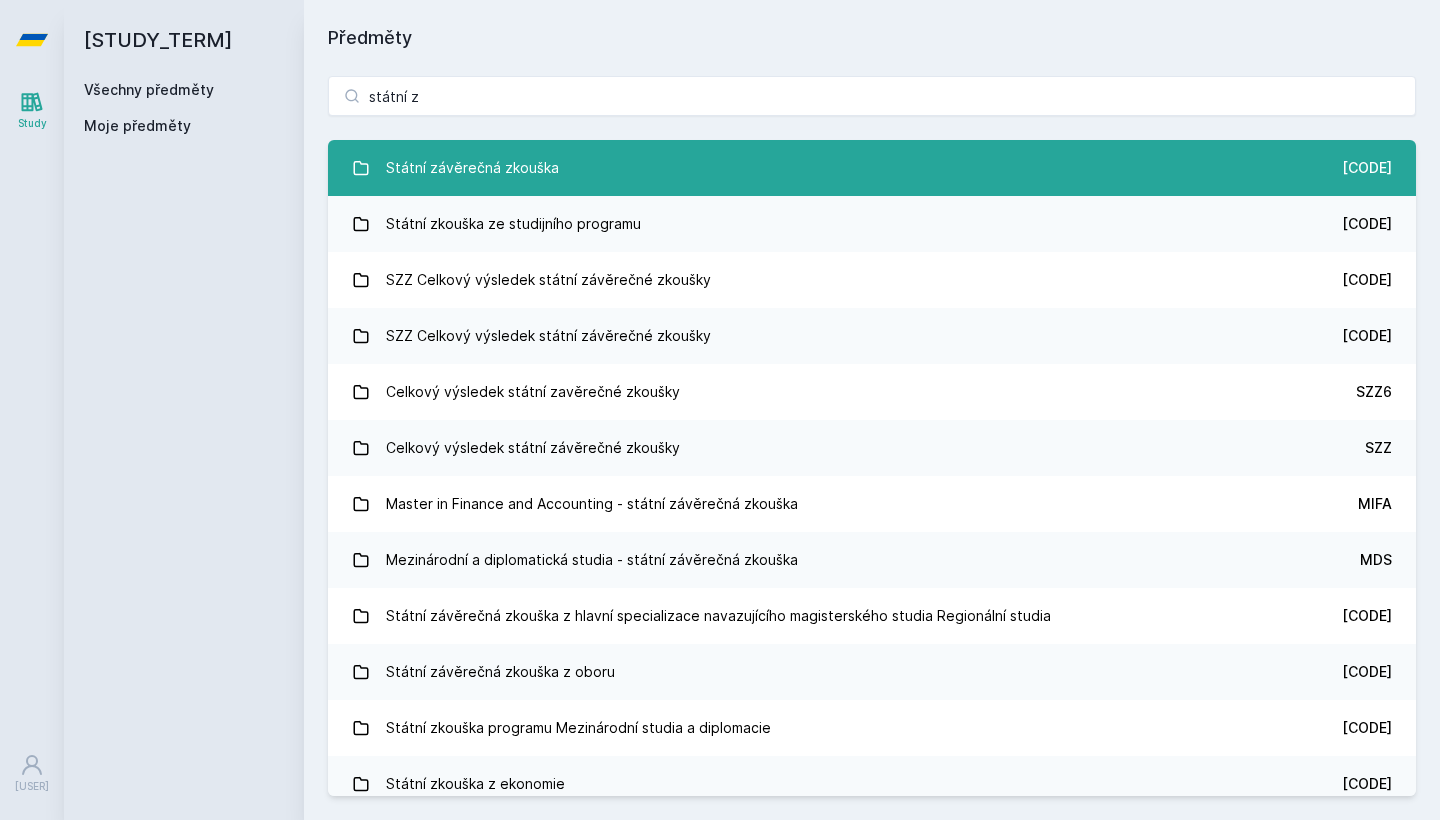 click on "Státní závěrečná zkouška   [CODE]" at bounding box center [872, 168] 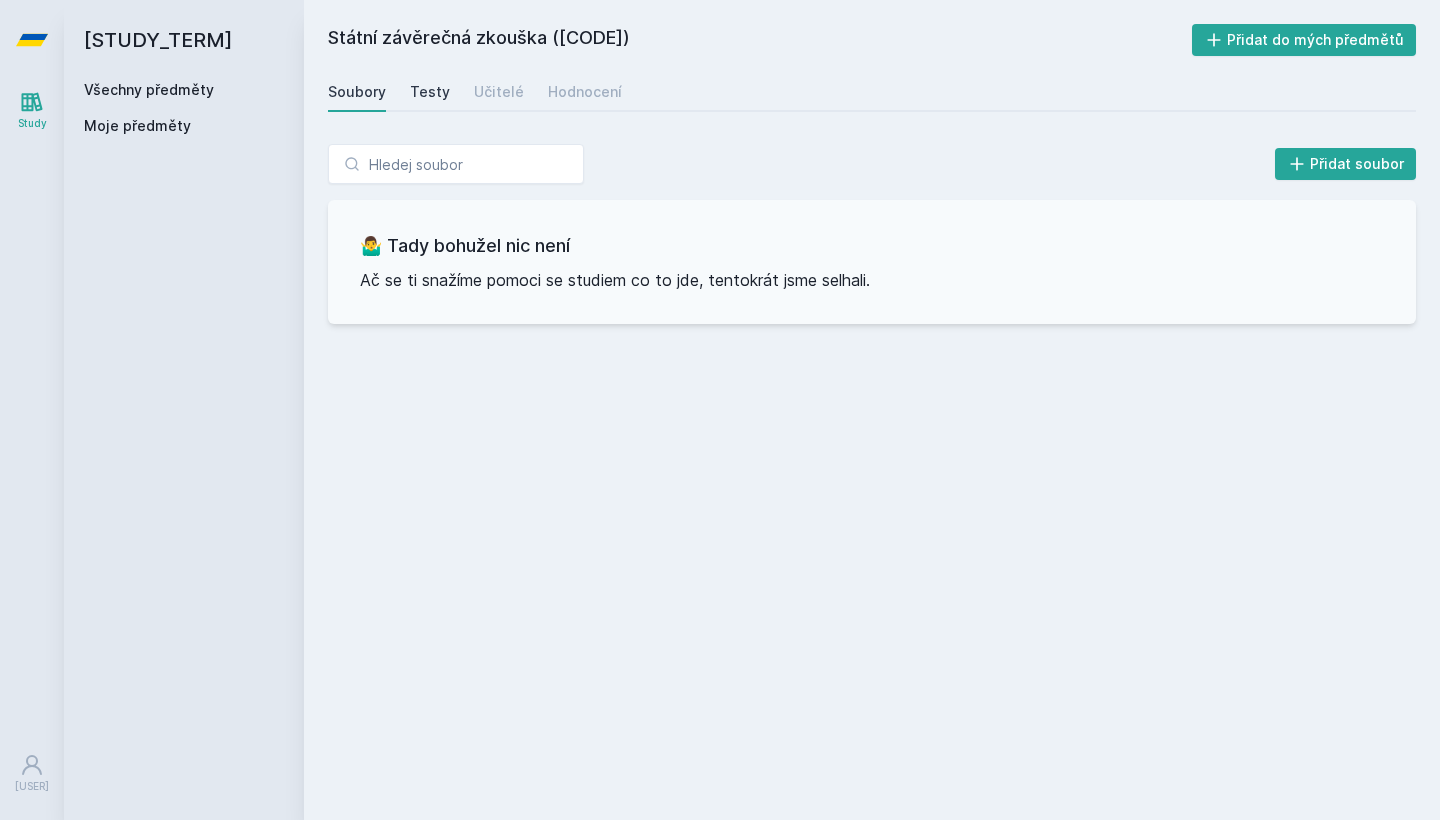 click on "Testy" at bounding box center (430, 92) 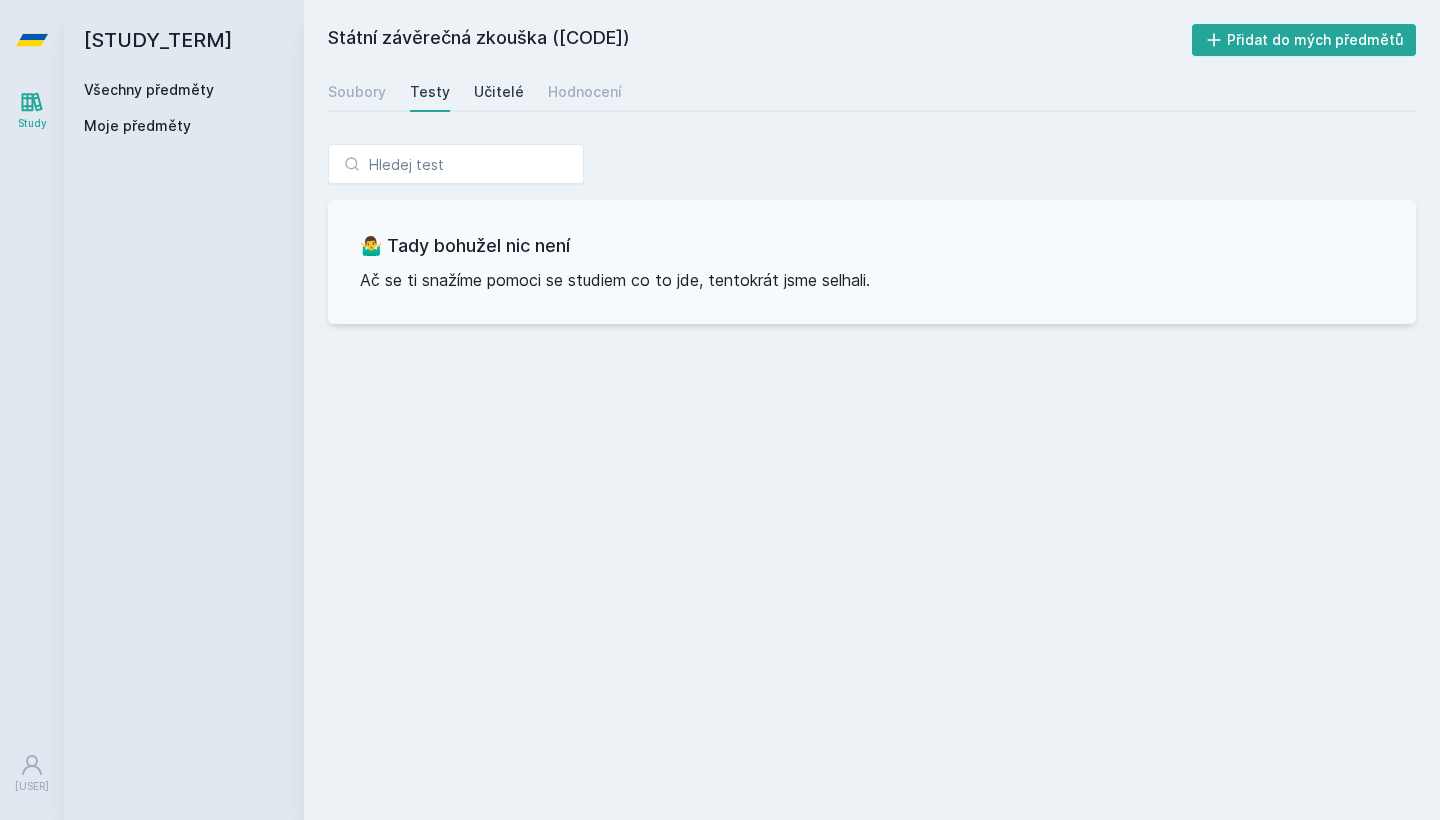 click on "Učitelé" at bounding box center [499, 92] 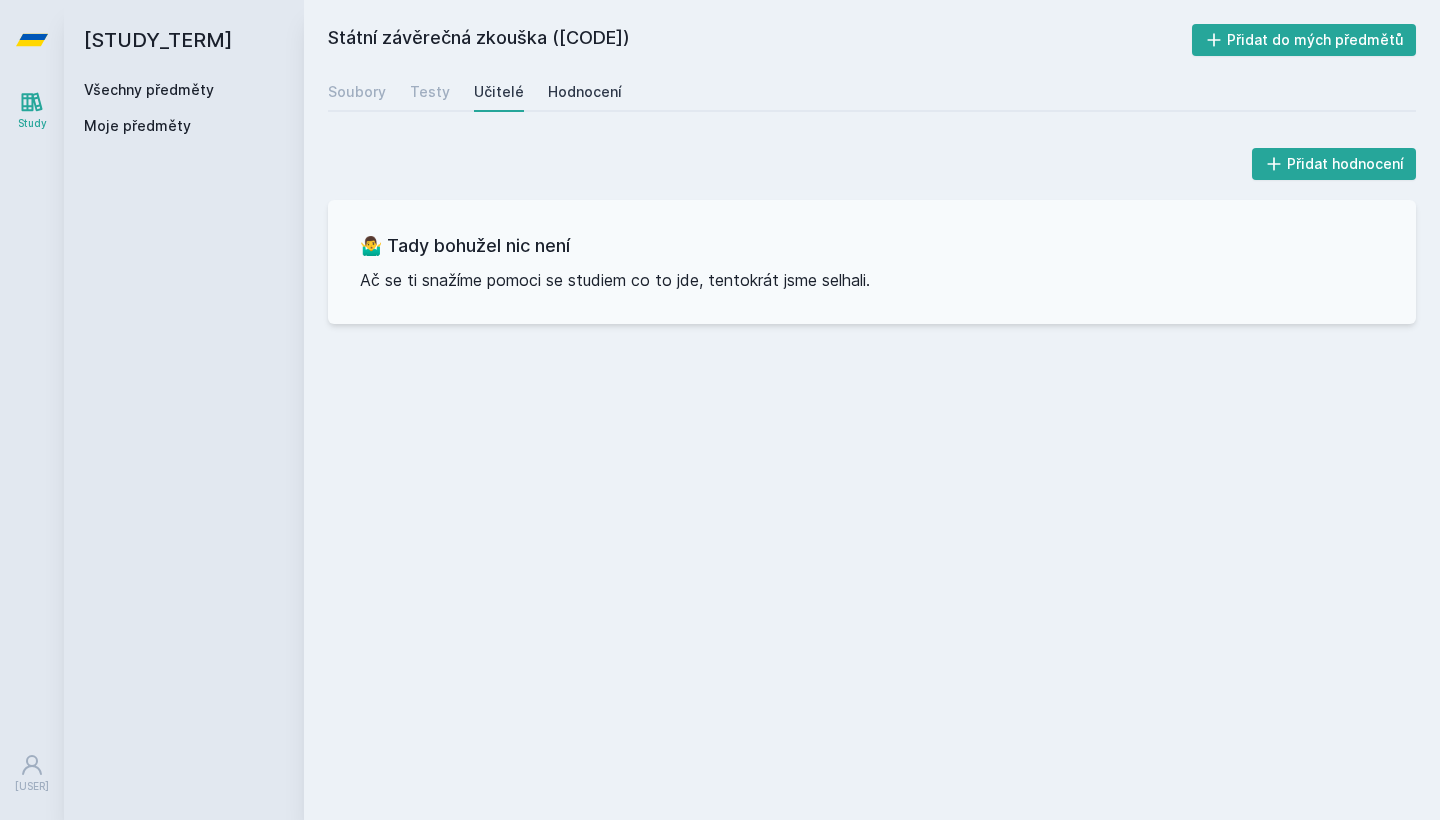 click on "Hodnocení" at bounding box center [585, 92] 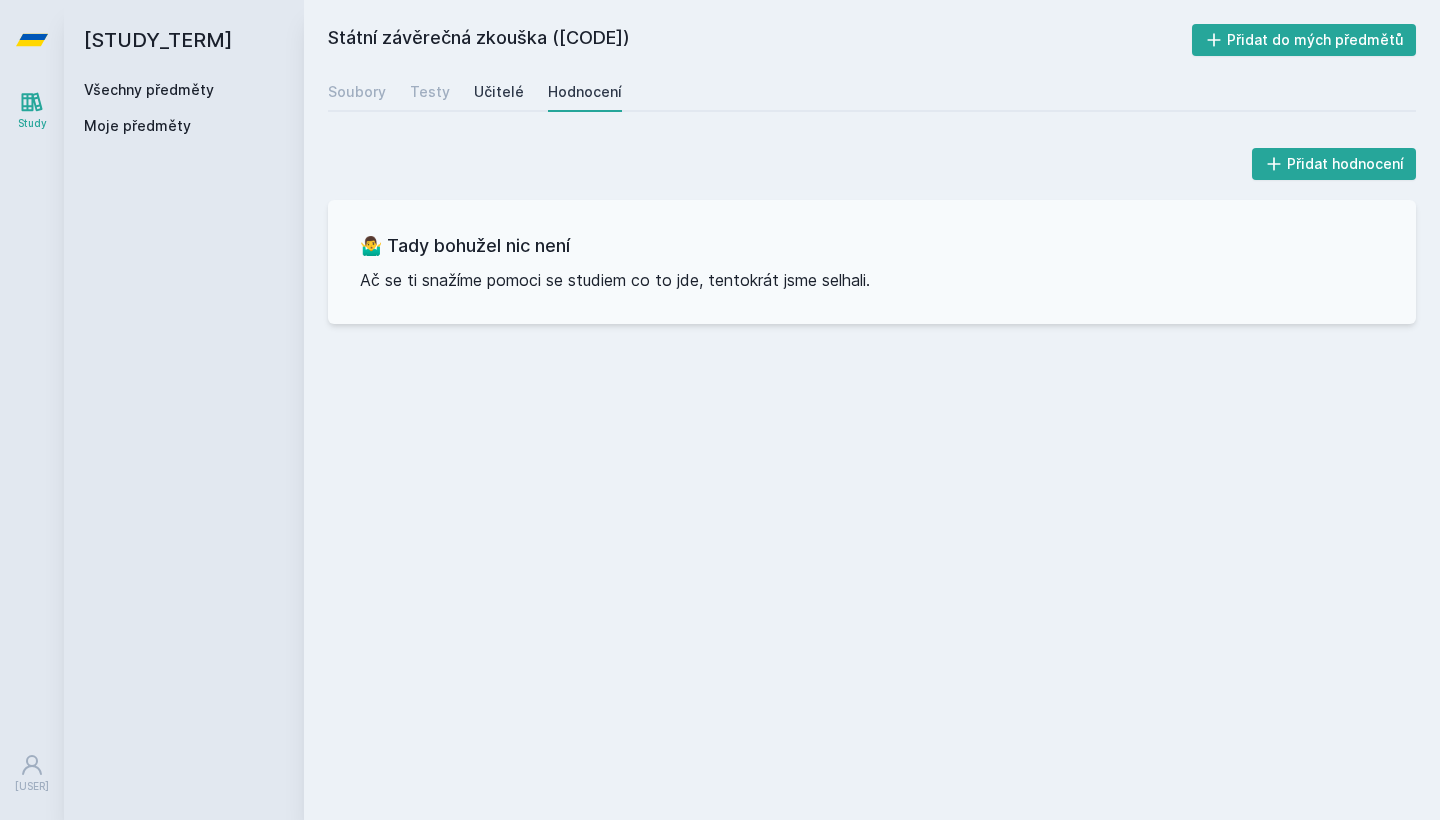click on "Učitelé" at bounding box center [499, 92] 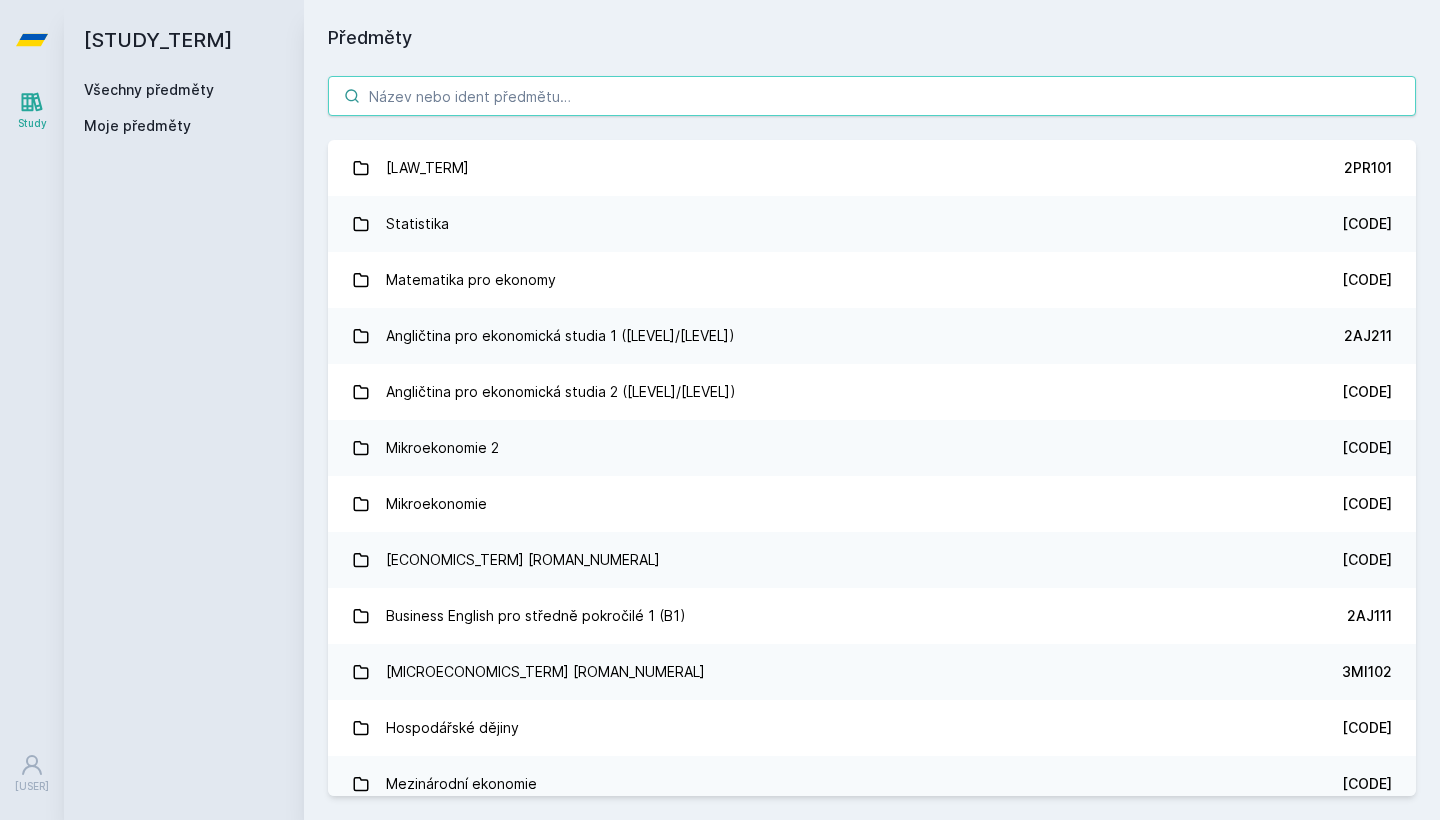 click at bounding box center (872, 96) 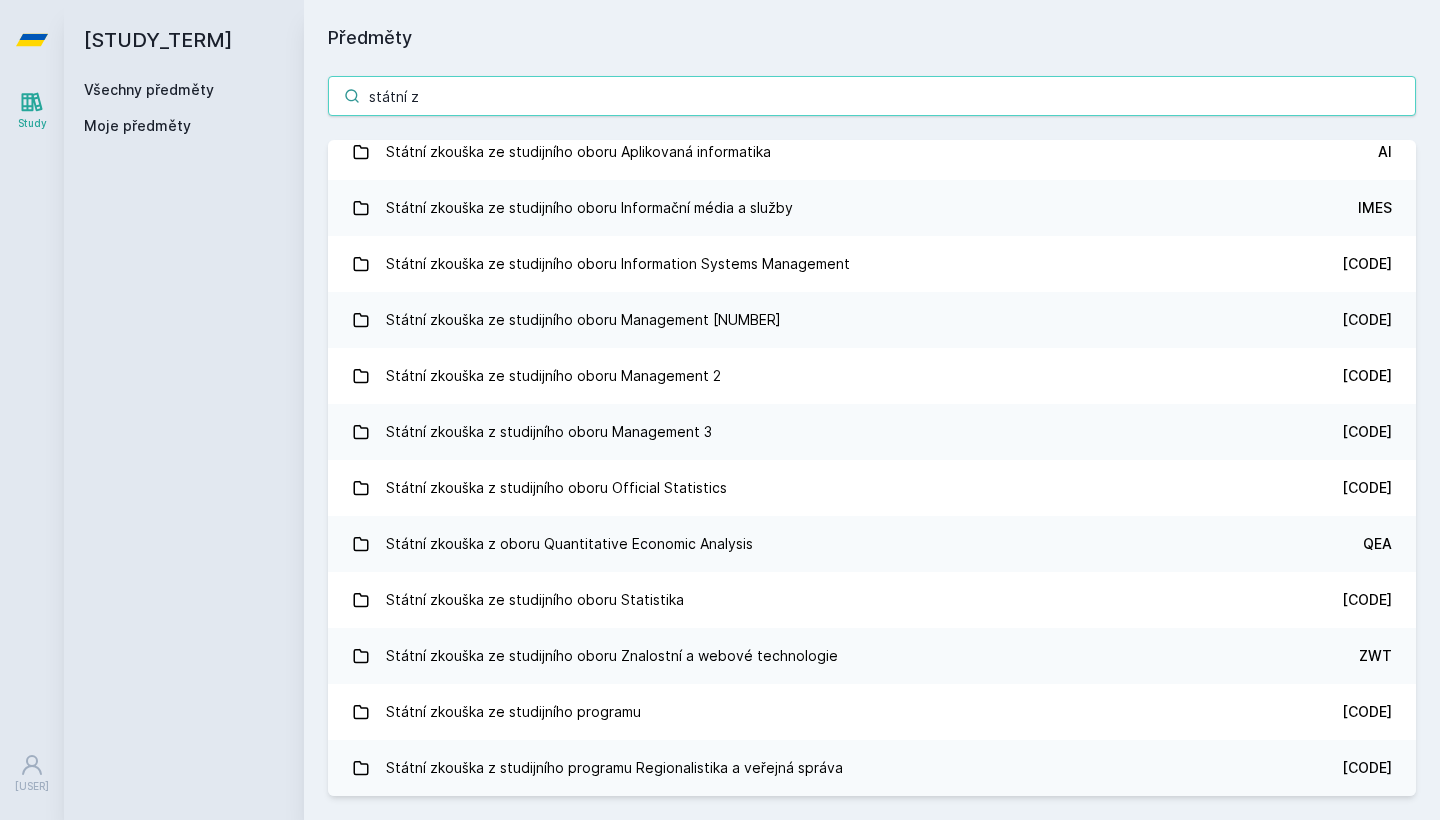 scroll, scrollTop: 9200, scrollLeft: 0, axis: vertical 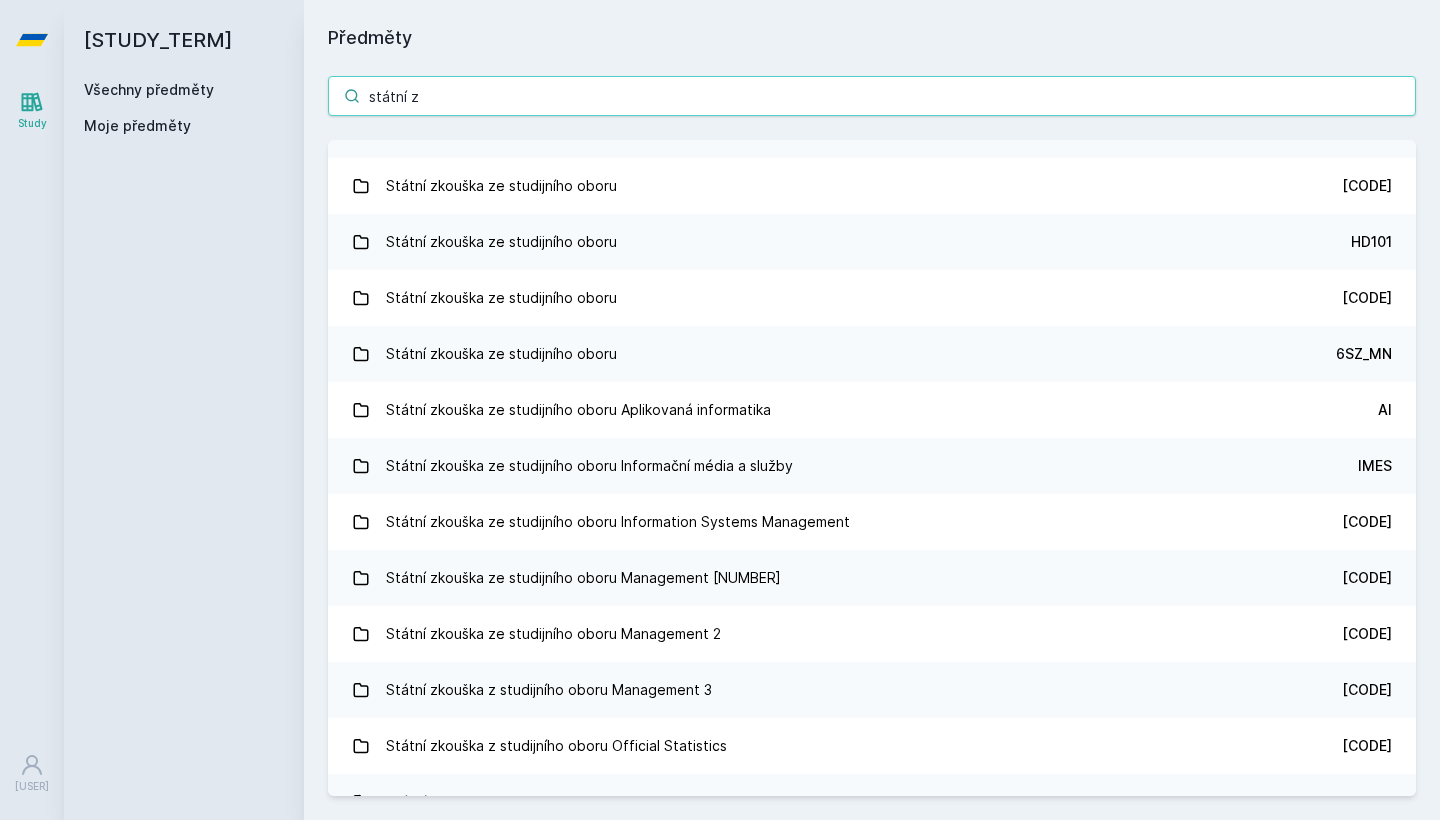 drag, startPoint x: 496, startPoint y: 100, endPoint x: 308, endPoint y: 101, distance: 188.00266 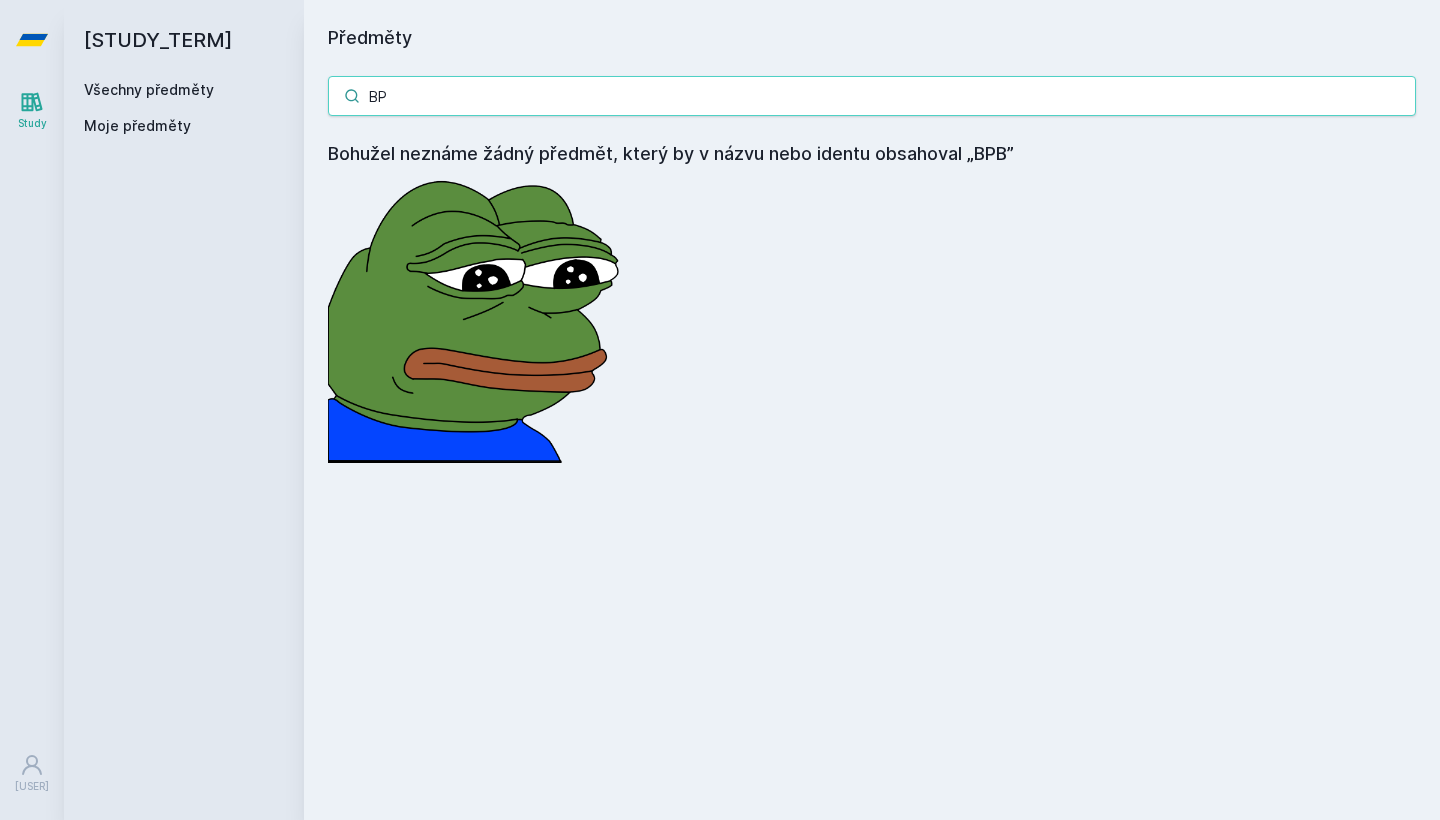 type on "B" 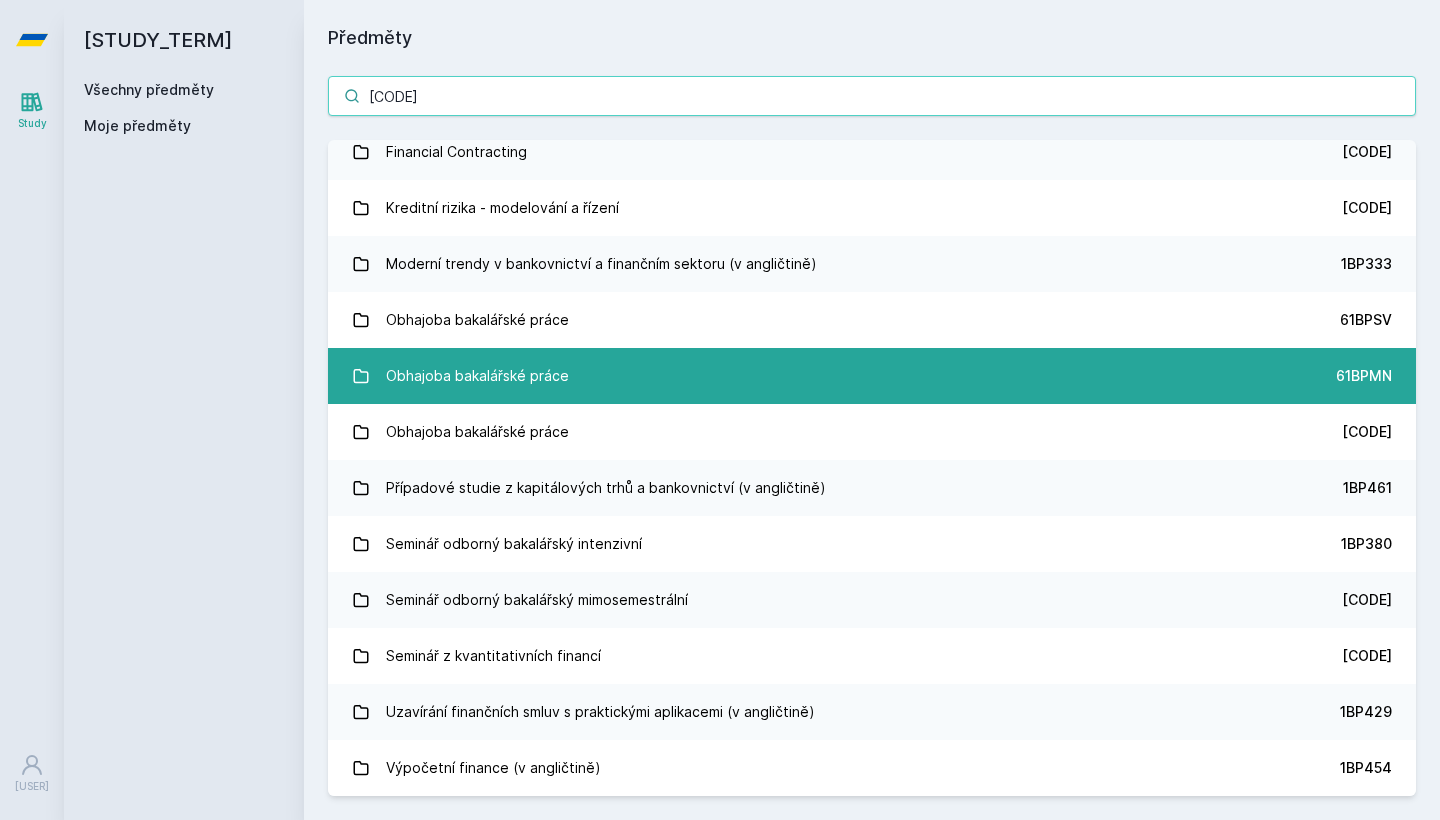 scroll, scrollTop: 3320, scrollLeft: 0, axis: vertical 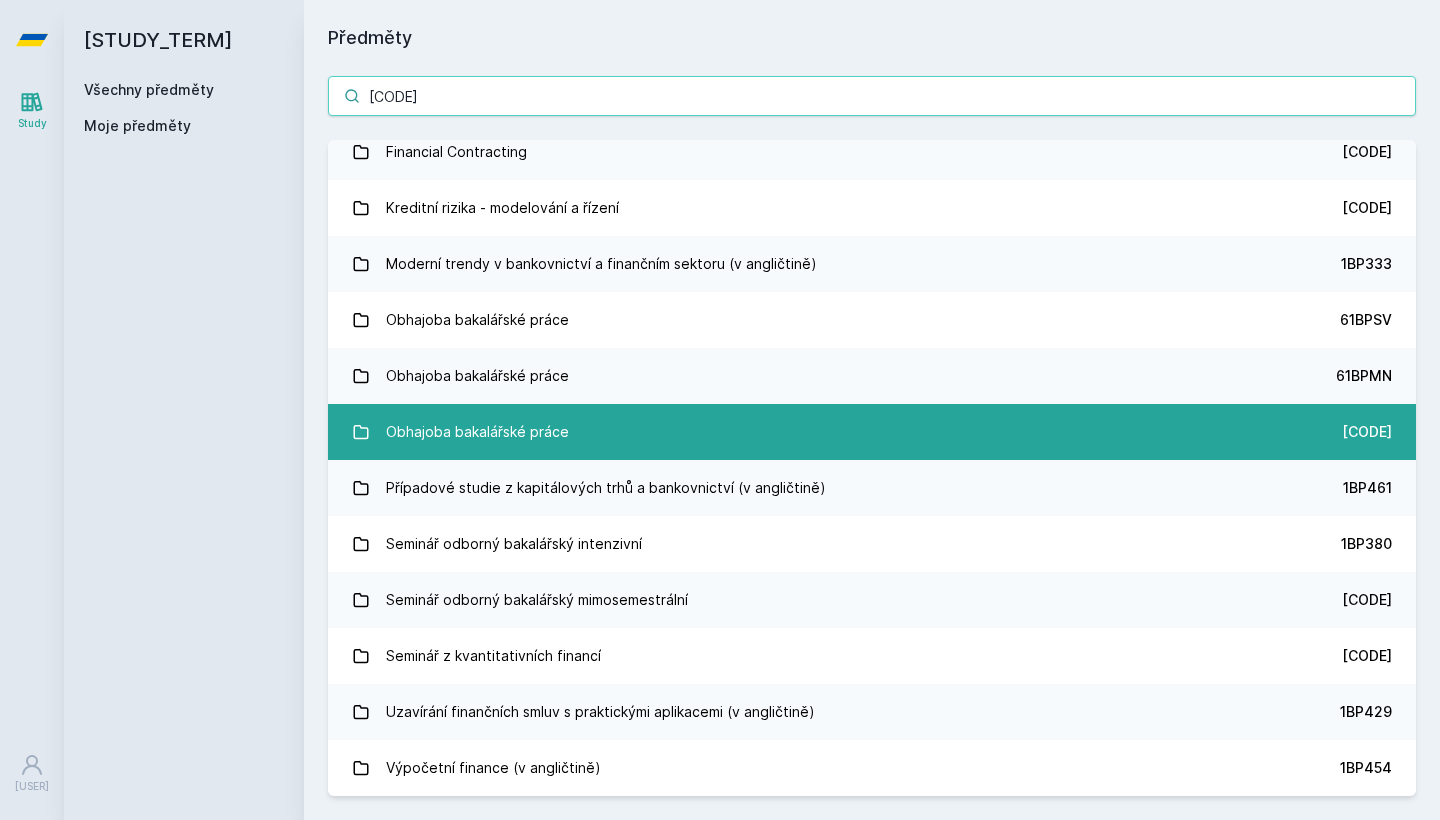 type on "[CODE]" 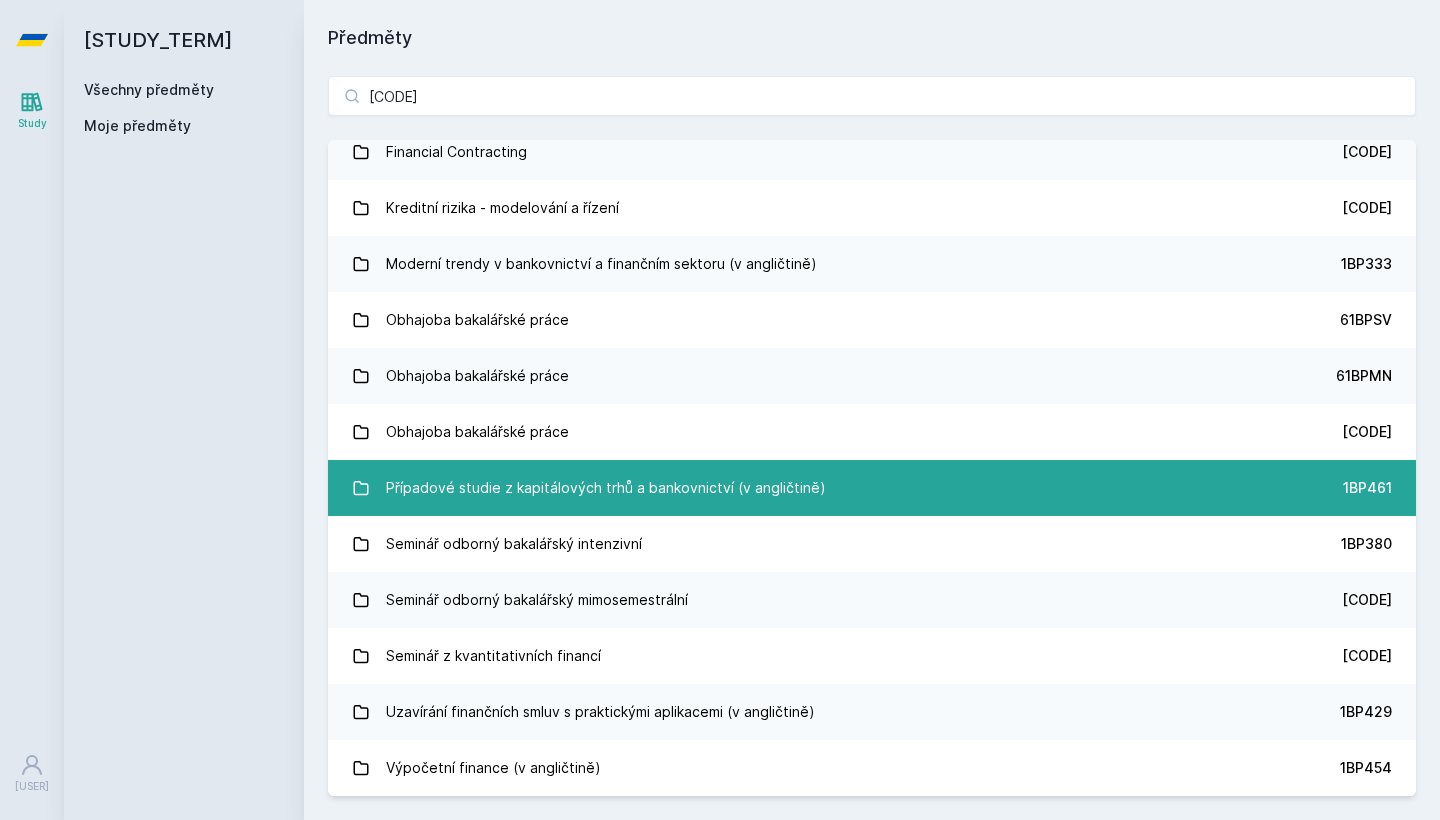 scroll, scrollTop: 0, scrollLeft: 0, axis: both 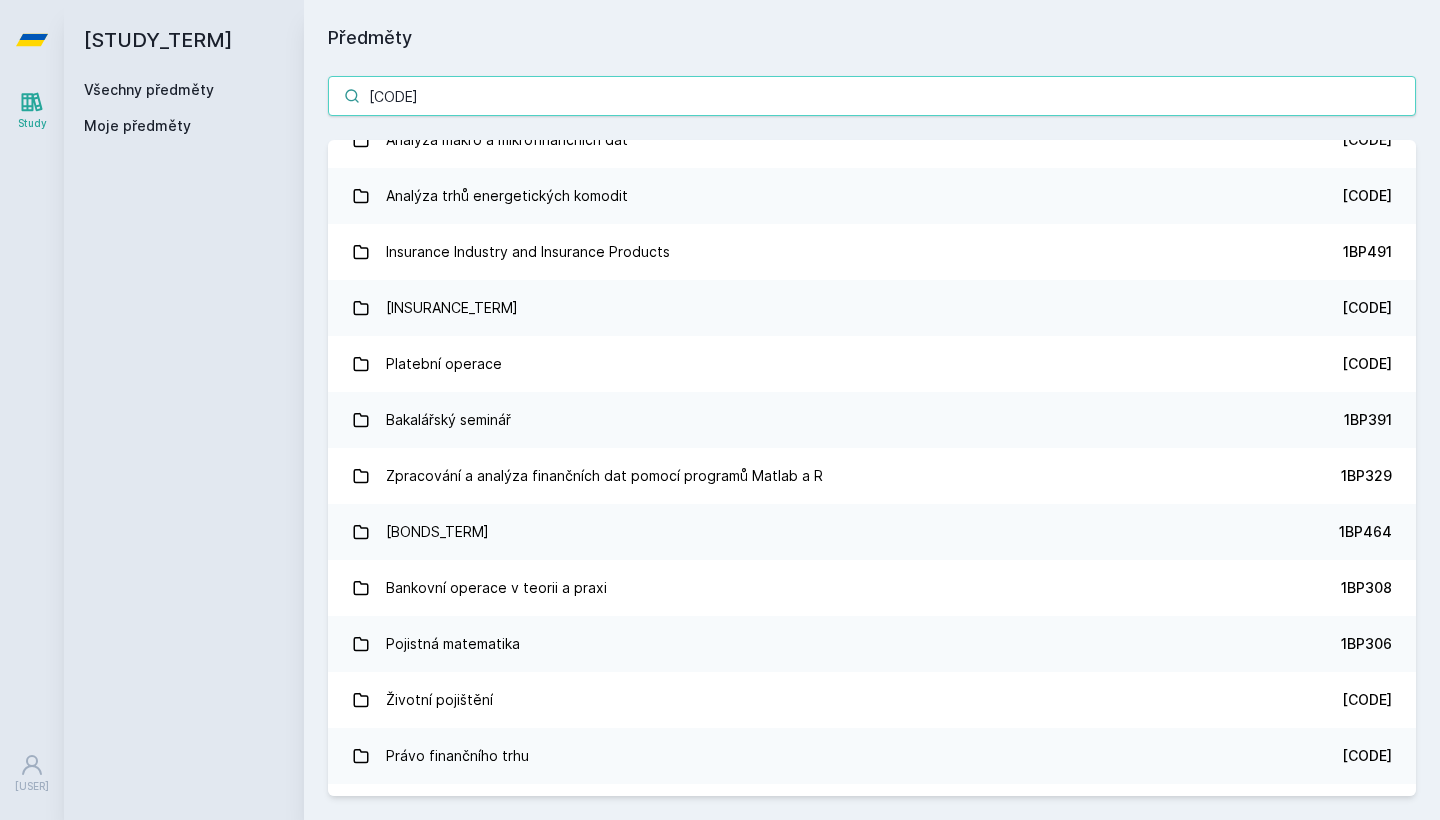 click on "[CODE]" at bounding box center [872, 96] 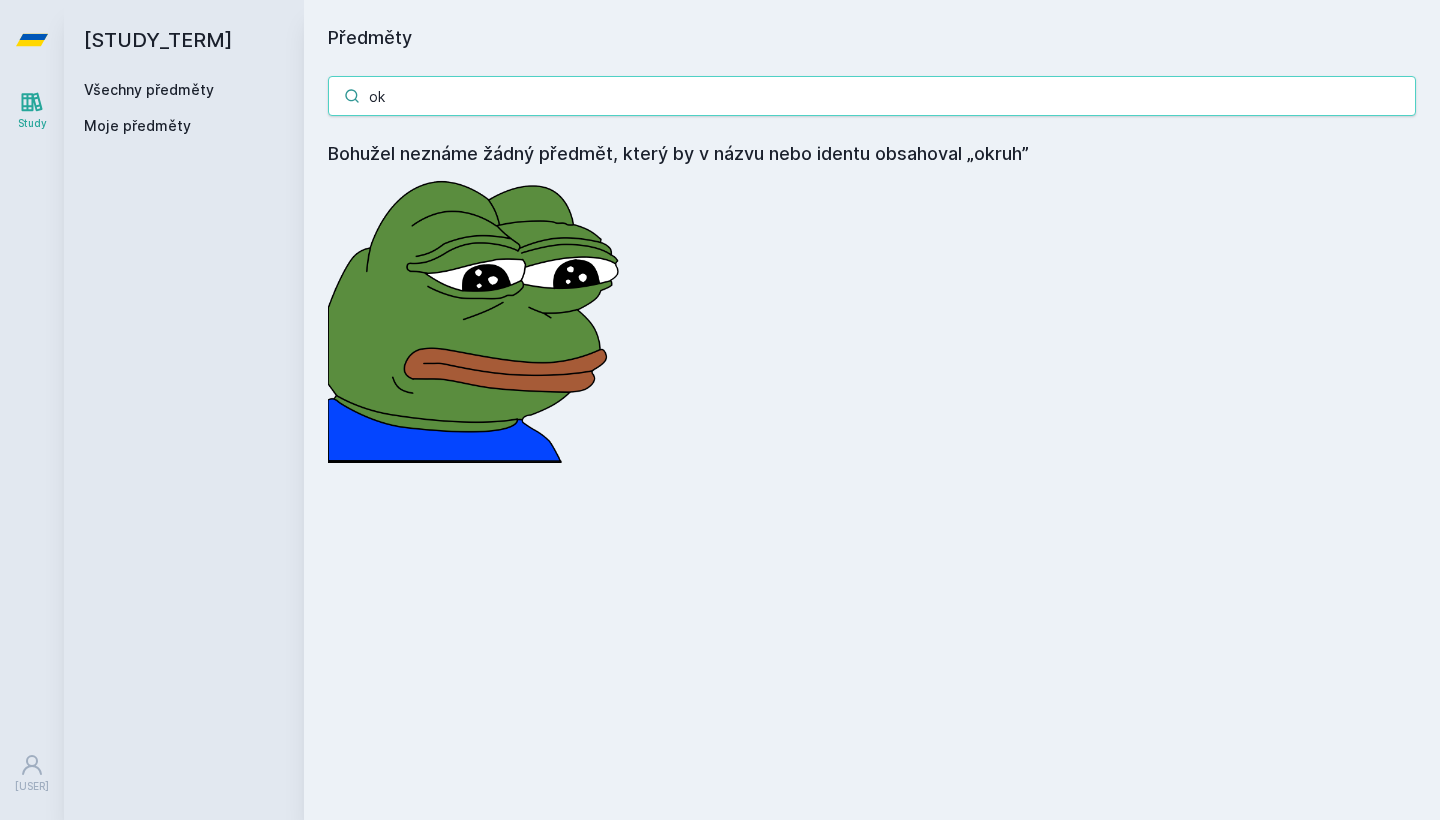 type on "o" 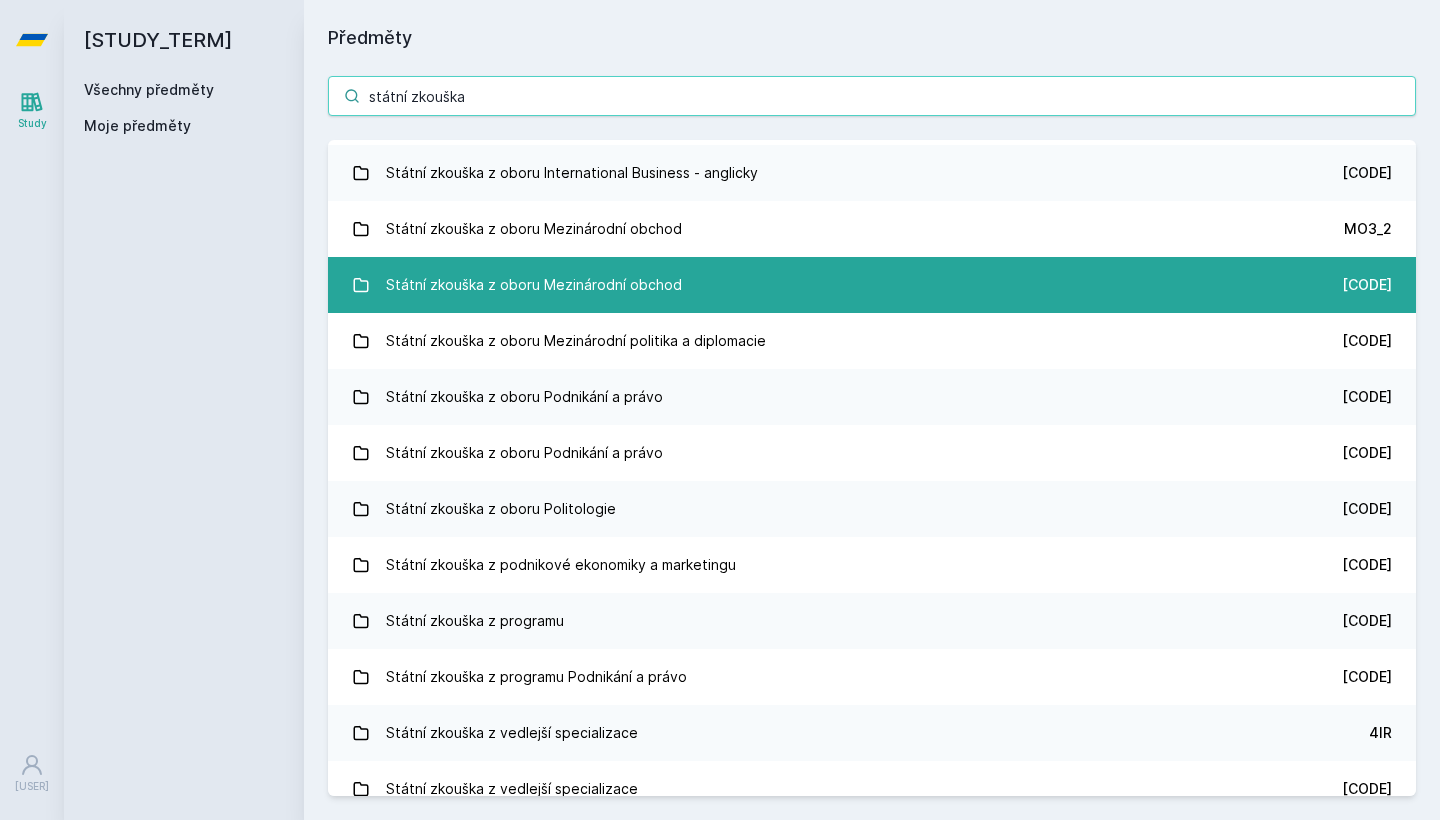 scroll, scrollTop: 1192, scrollLeft: 0, axis: vertical 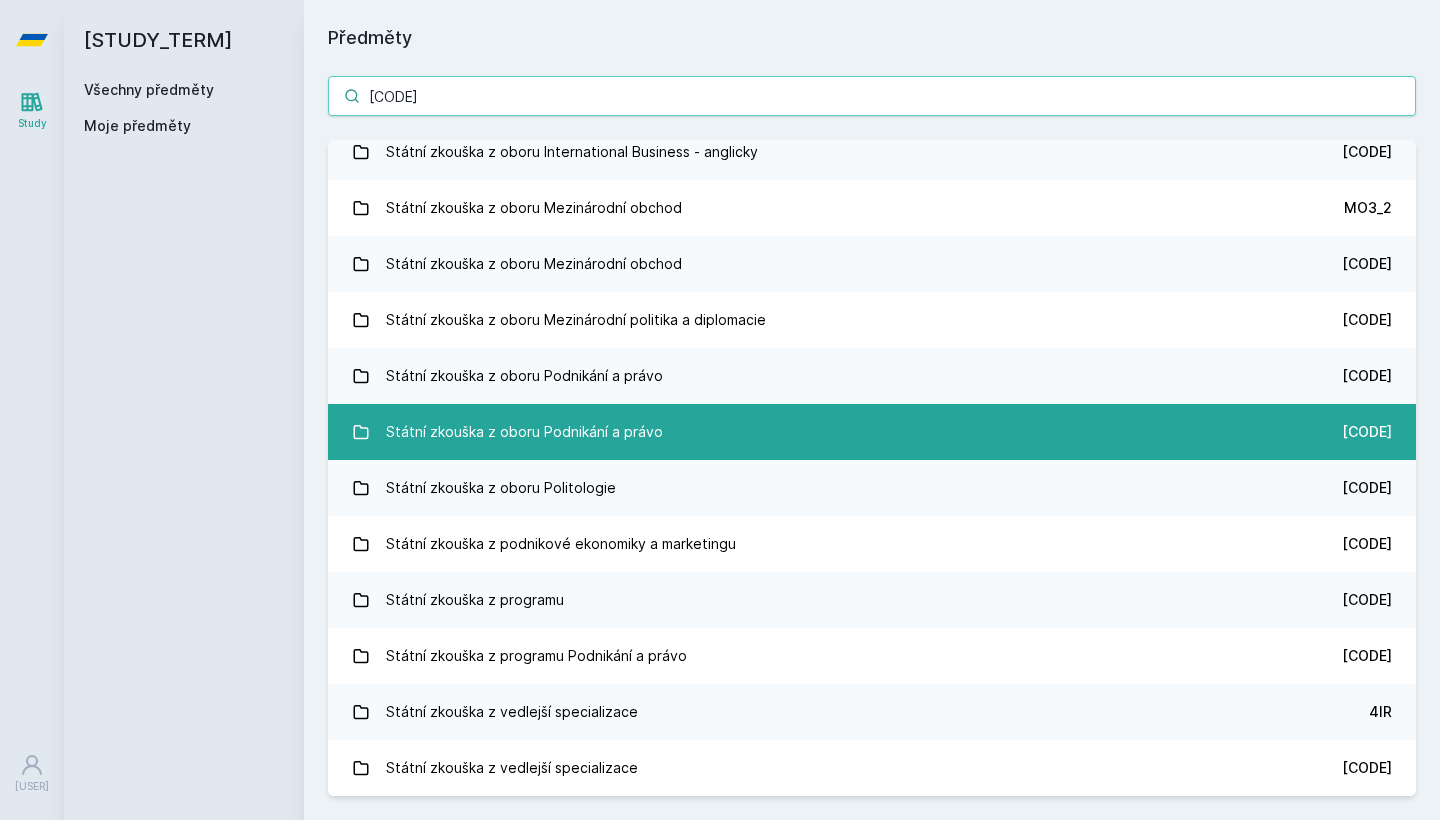 type on "s" 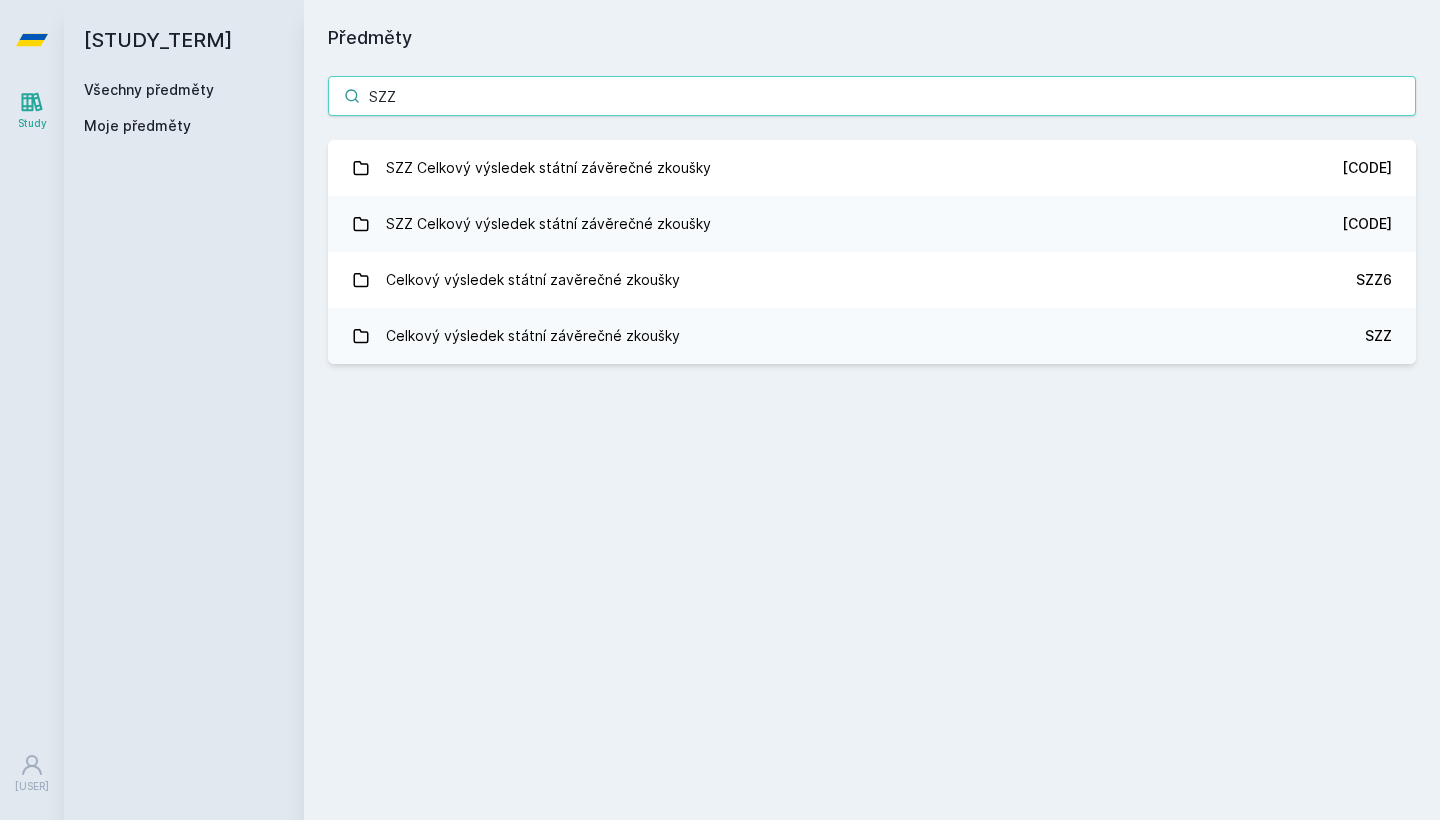 scroll, scrollTop: 0, scrollLeft: 0, axis: both 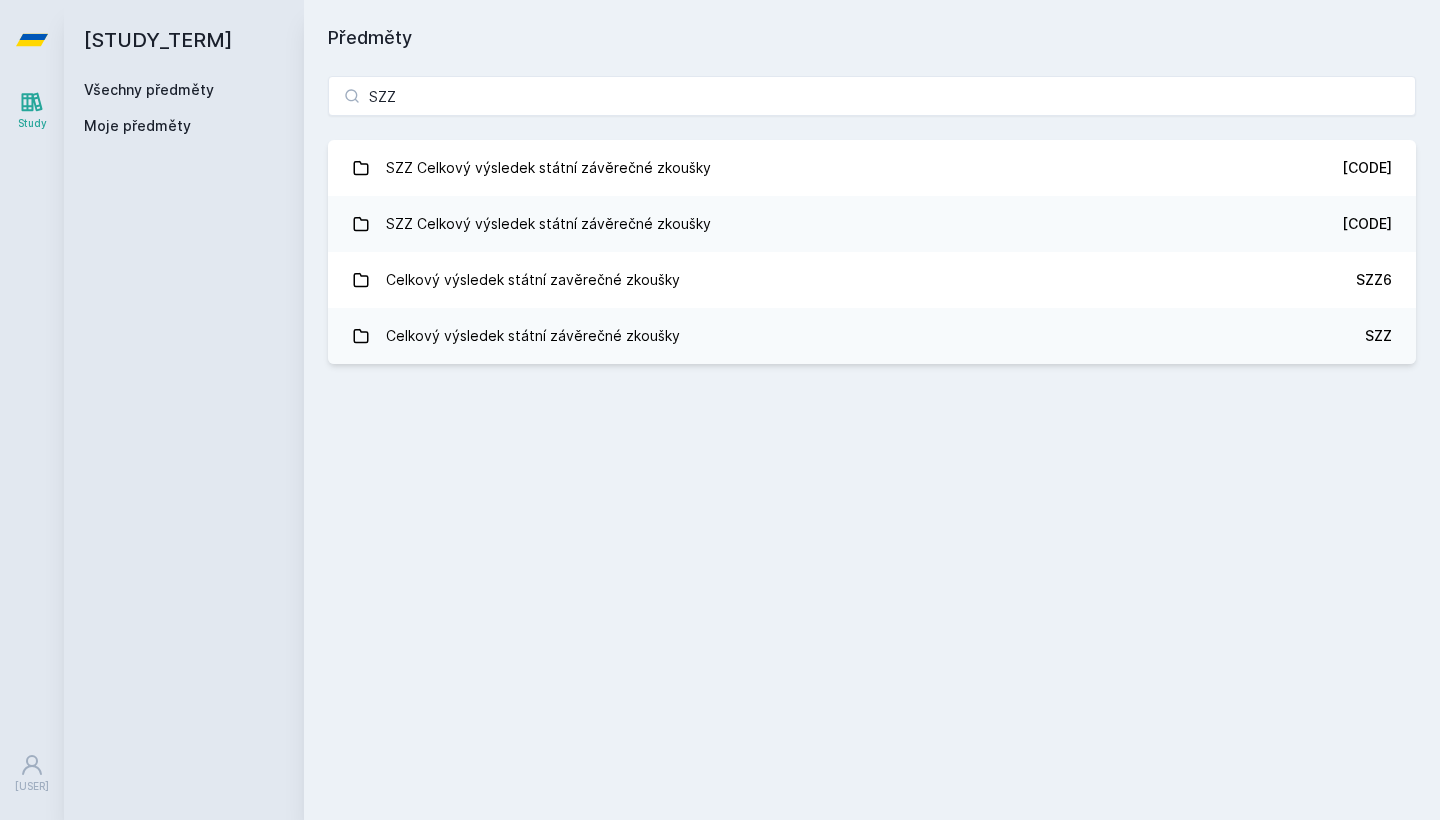 click on "Předměty   SZZ         SZZ Celkový výsledek  státní závěrečné zkoušky   SDI   SZZ Celkový výsledek státní závěrečné zkoušky   4MBA   Celkový výsledek státní zavěrečné zkoušky   SZZ6   Celkový výsledek státní závěrečné zkoušky   SZZ         Jejda, něco se pokazilo." at bounding box center [872, 410] 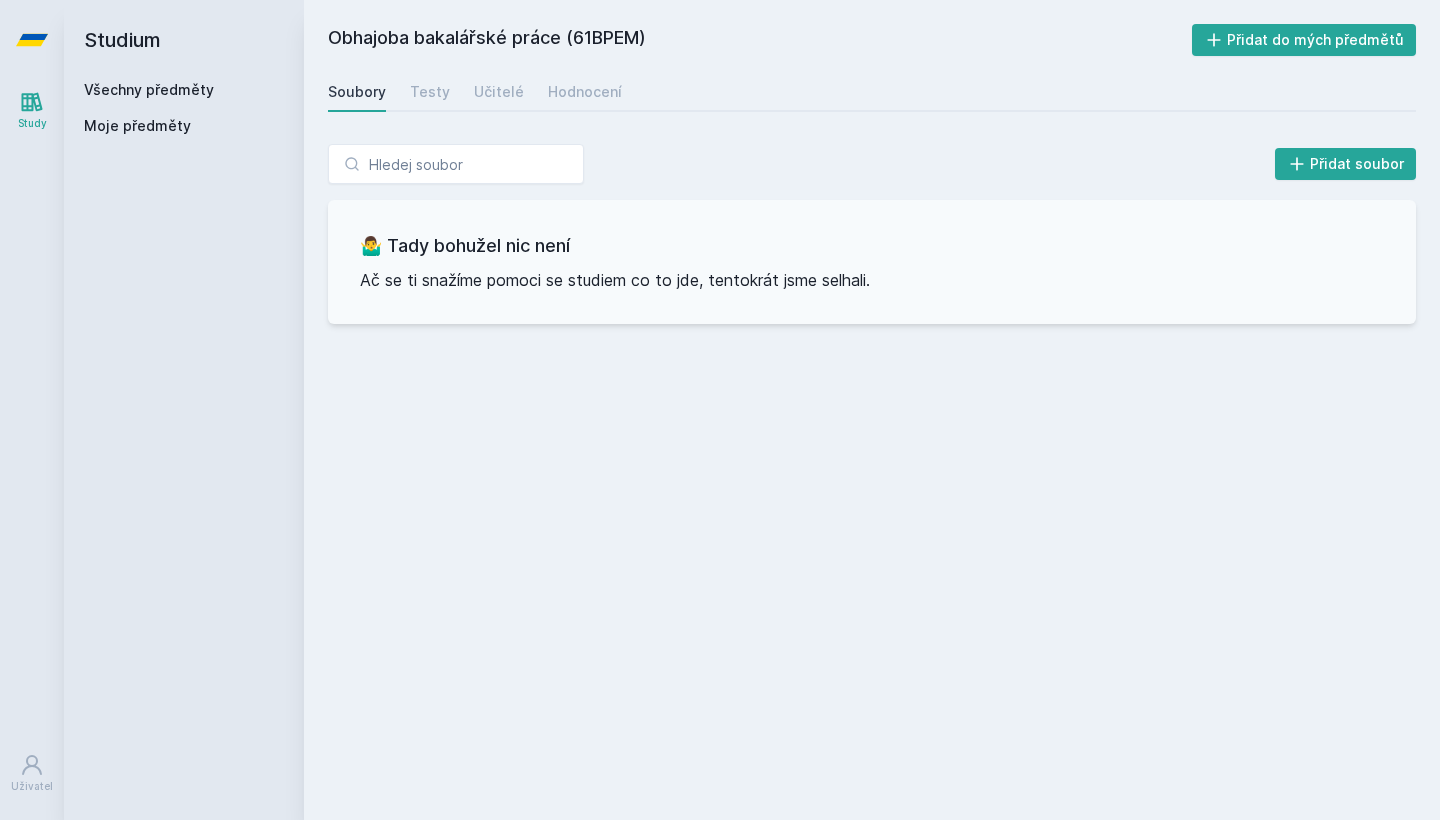 scroll, scrollTop: 0, scrollLeft: 0, axis: both 